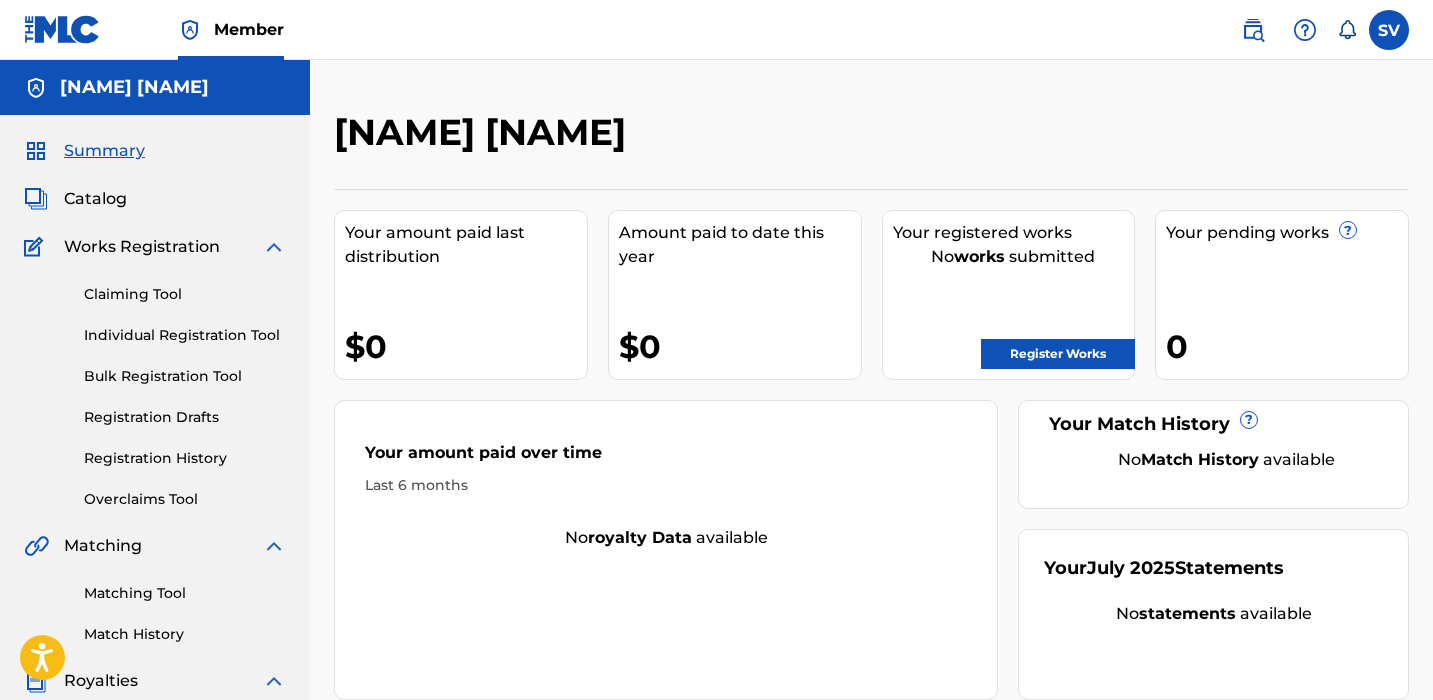 scroll, scrollTop: 0, scrollLeft: 0, axis: both 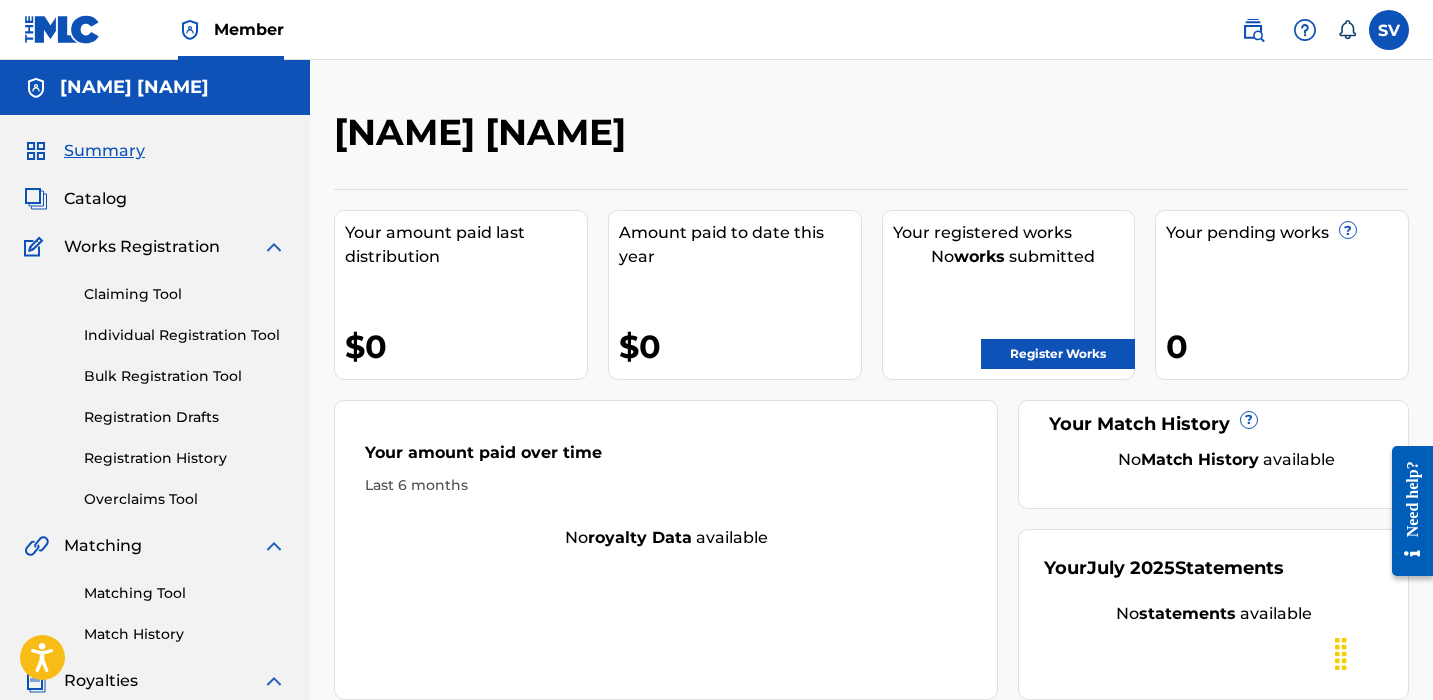 click on "Works Registration" at bounding box center (142, 247) 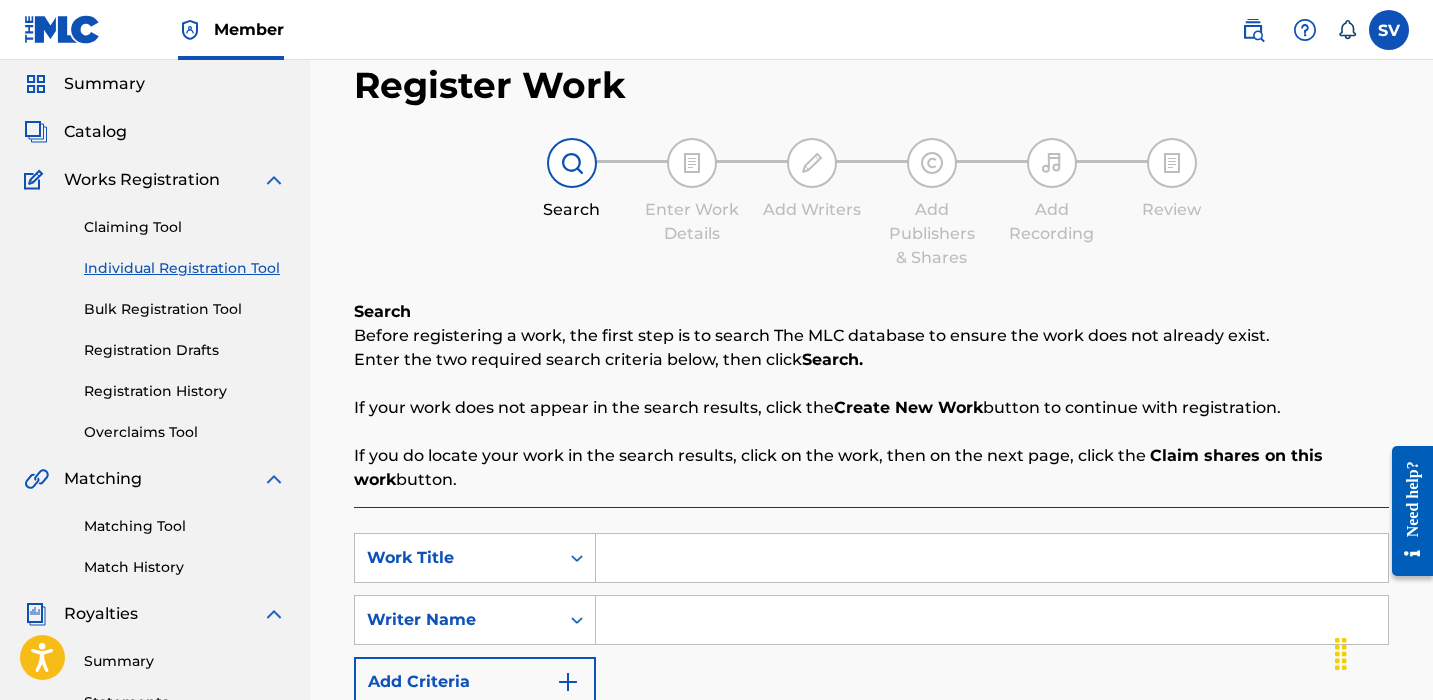 scroll, scrollTop: 133, scrollLeft: 0, axis: vertical 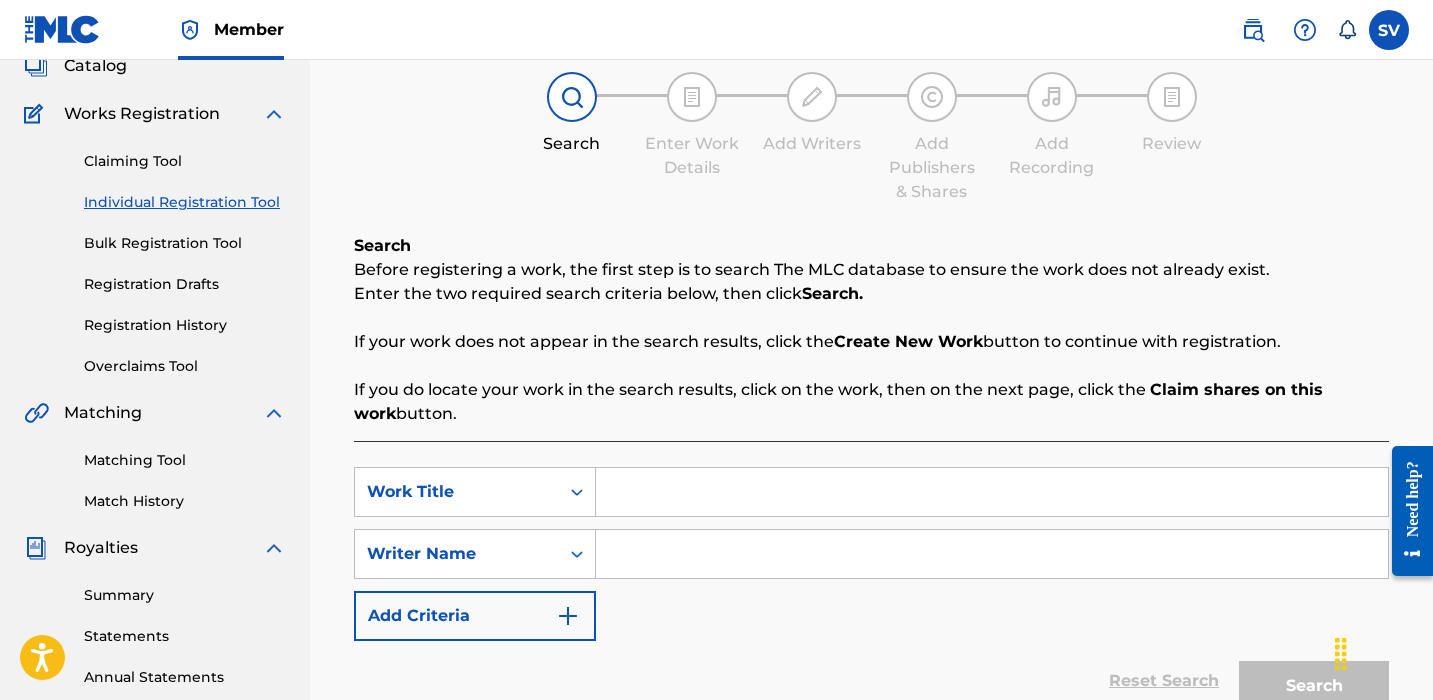 click at bounding box center [992, 492] 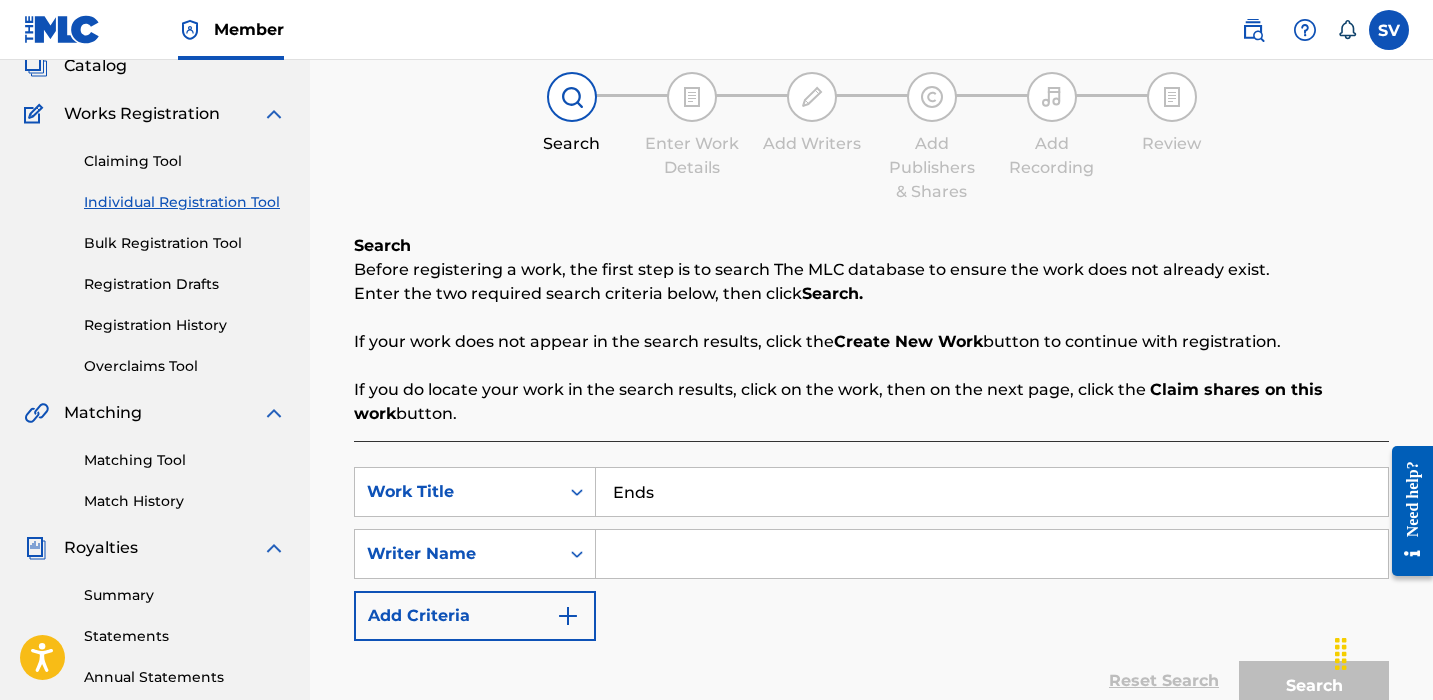 type on "Ends" 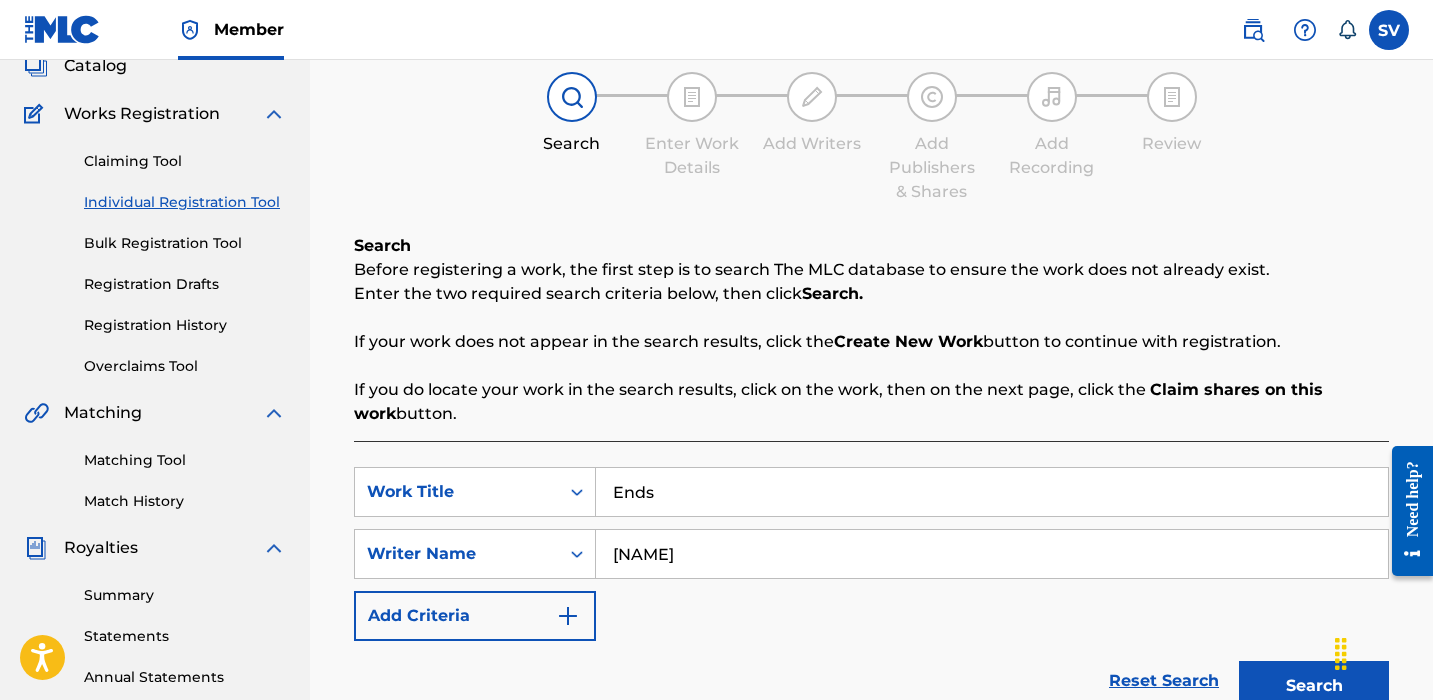 type on "[NAME] [NAME]" 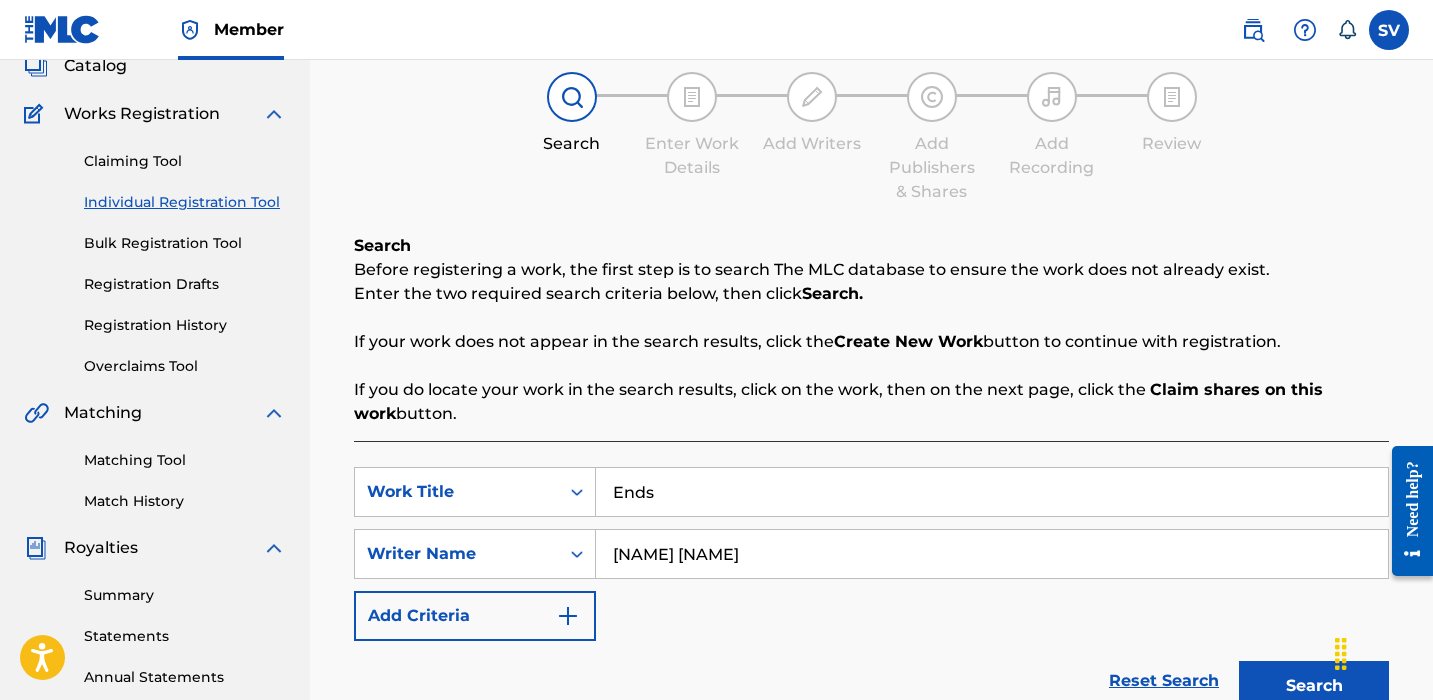 click on "Add Criteria" at bounding box center [475, 616] 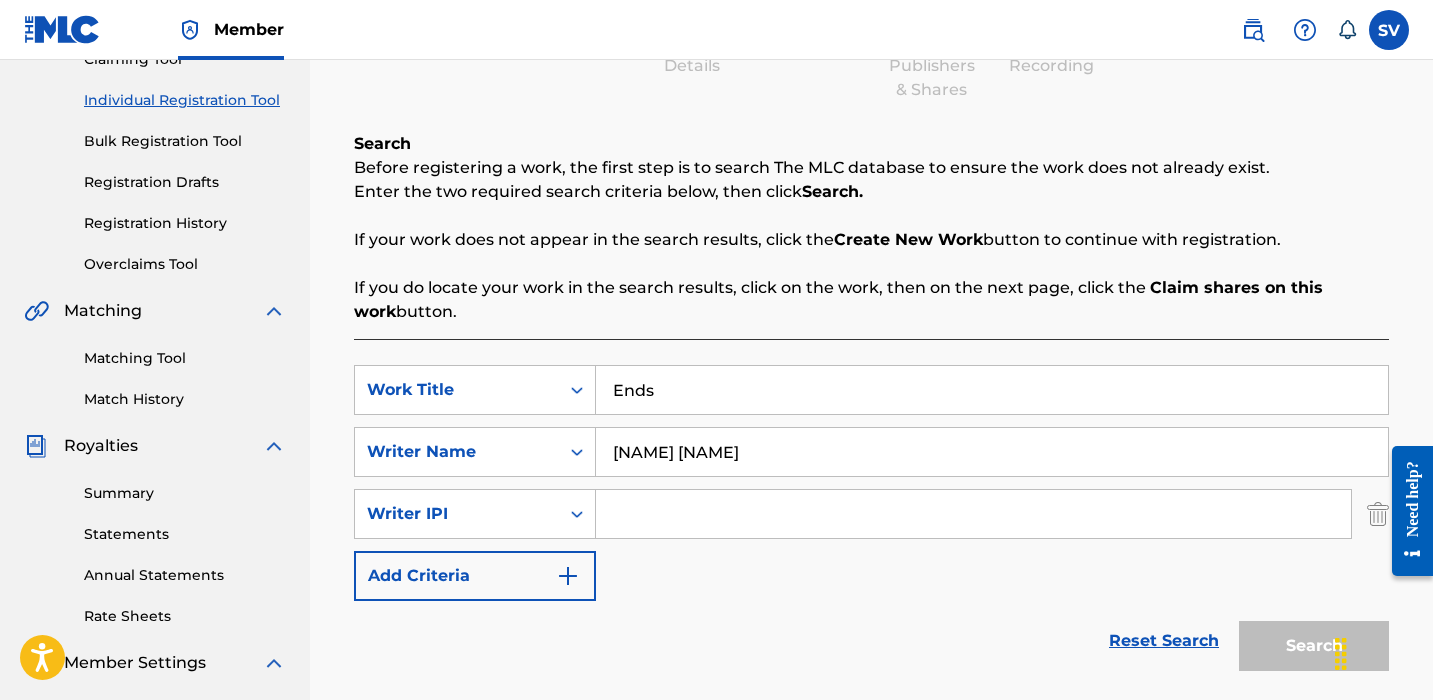 scroll, scrollTop: 280, scrollLeft: 0, axis: vertical 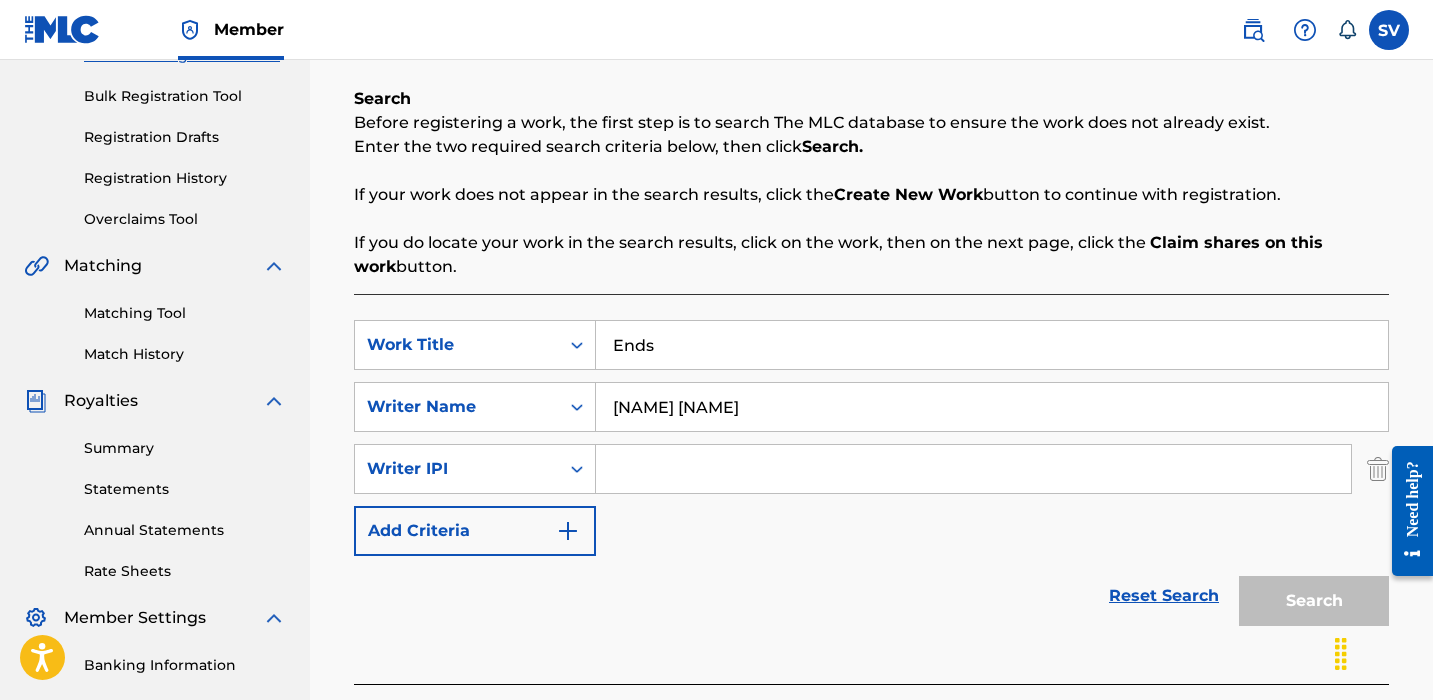 click at bounding box center [973, 469] 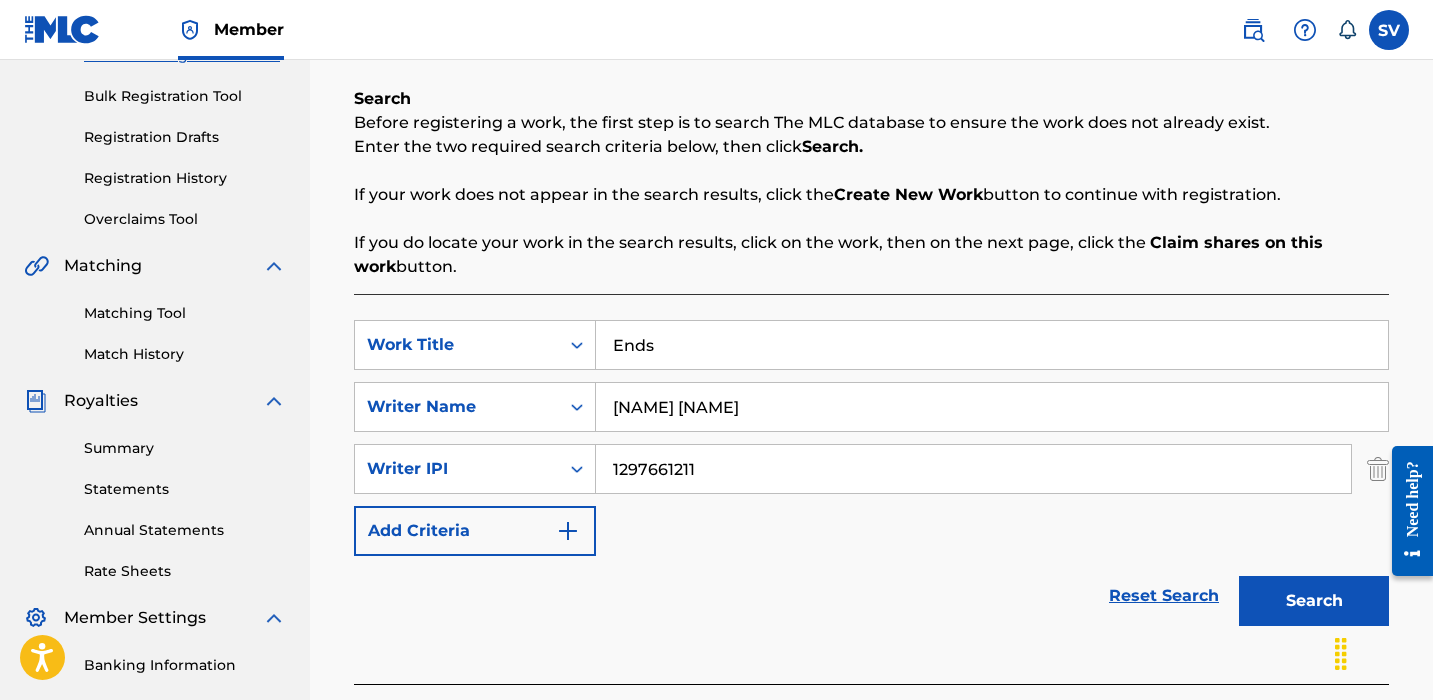 type on "1297661211" 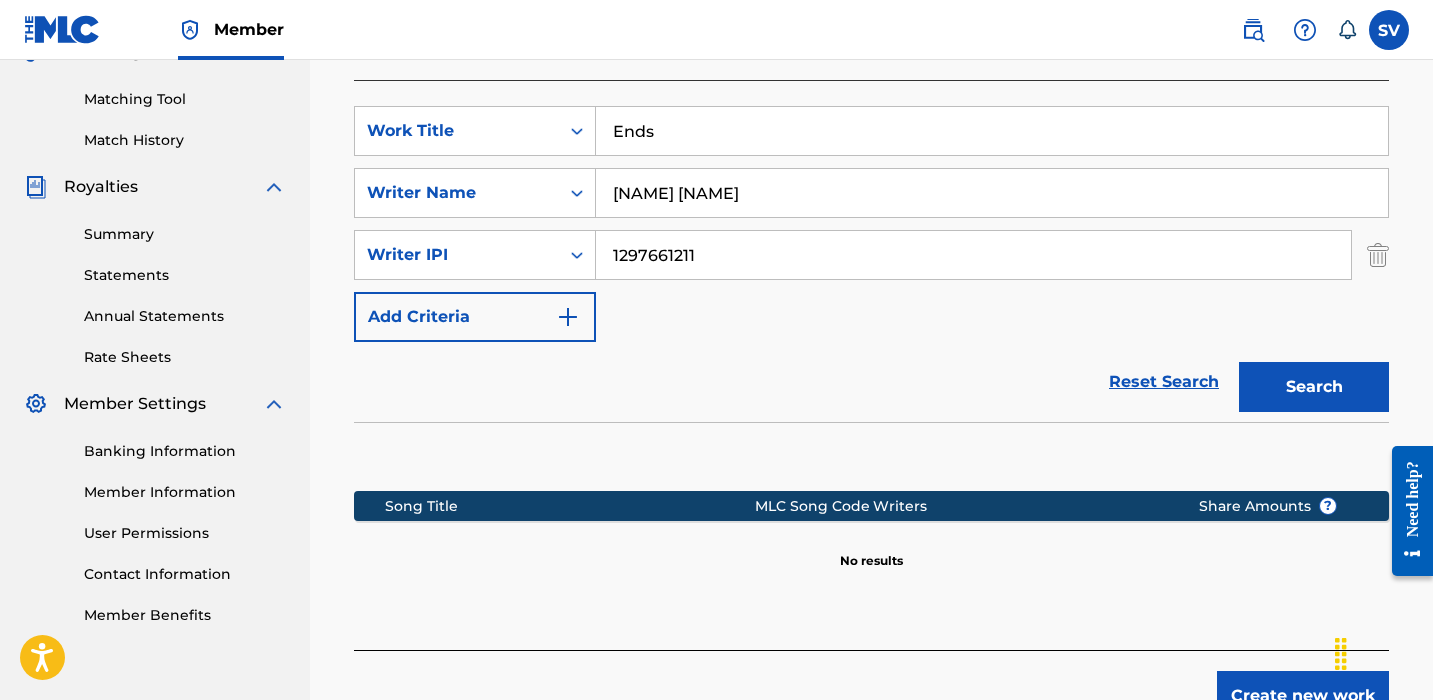 scroll, scrollTop: 483, scrollLeft: 0, axis: vertical 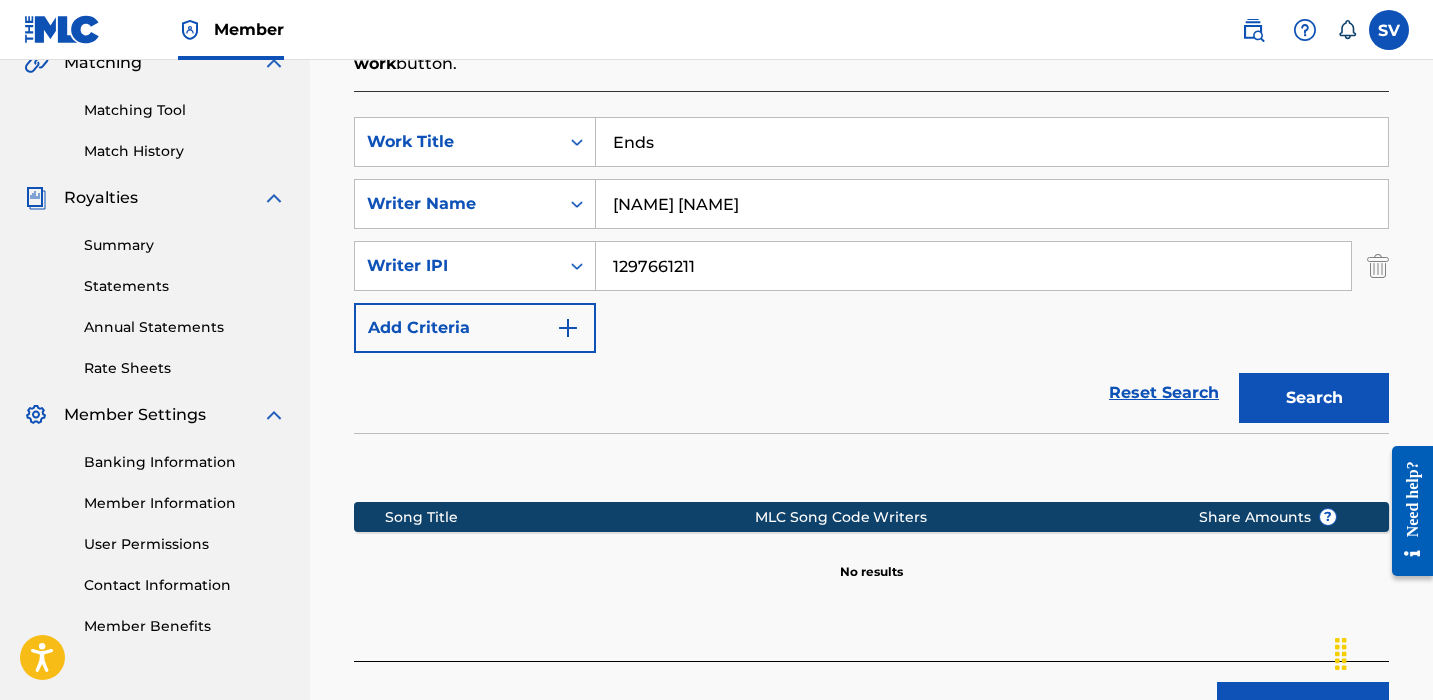 click on "Writer IPI [NUMBER]" at bounding box center [871, 266] 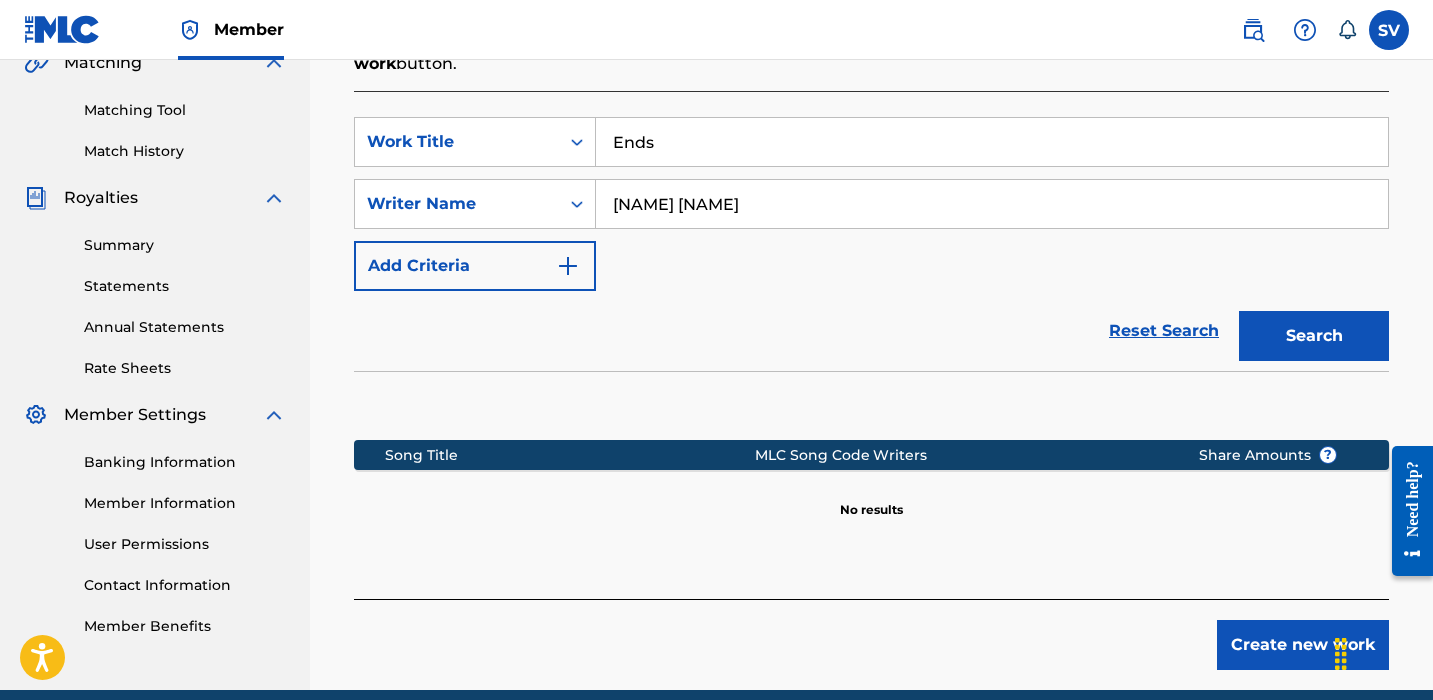 click on "Search" at bounding box center [1314, 336] 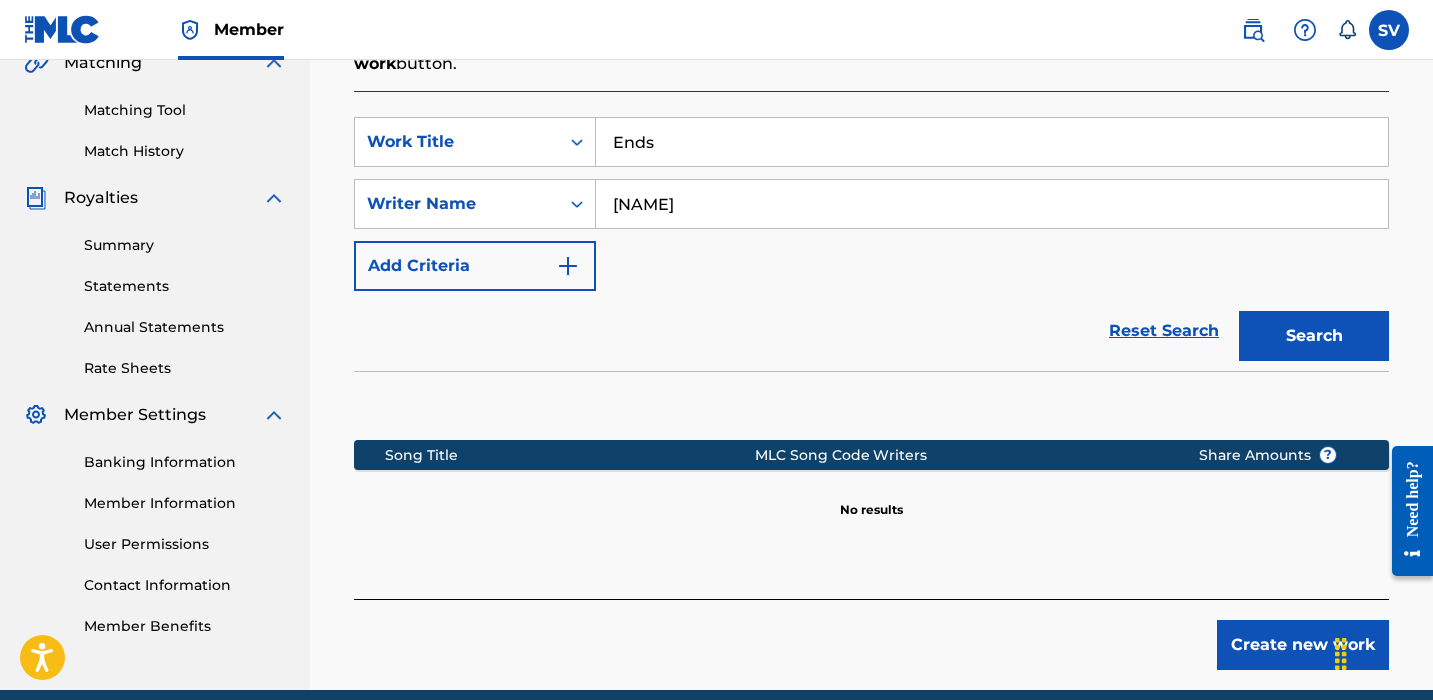 type on "[NAME]" 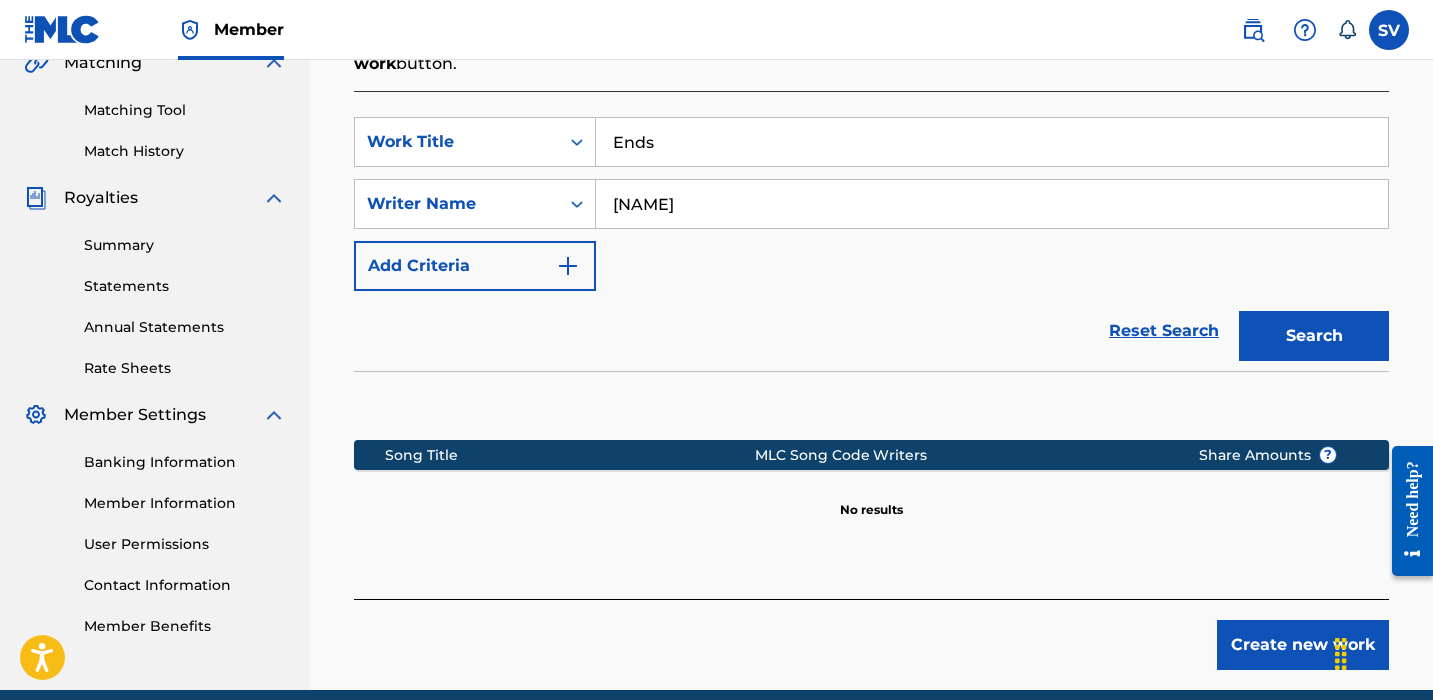 click on "[NAME]" at bounding box center (992, 204) 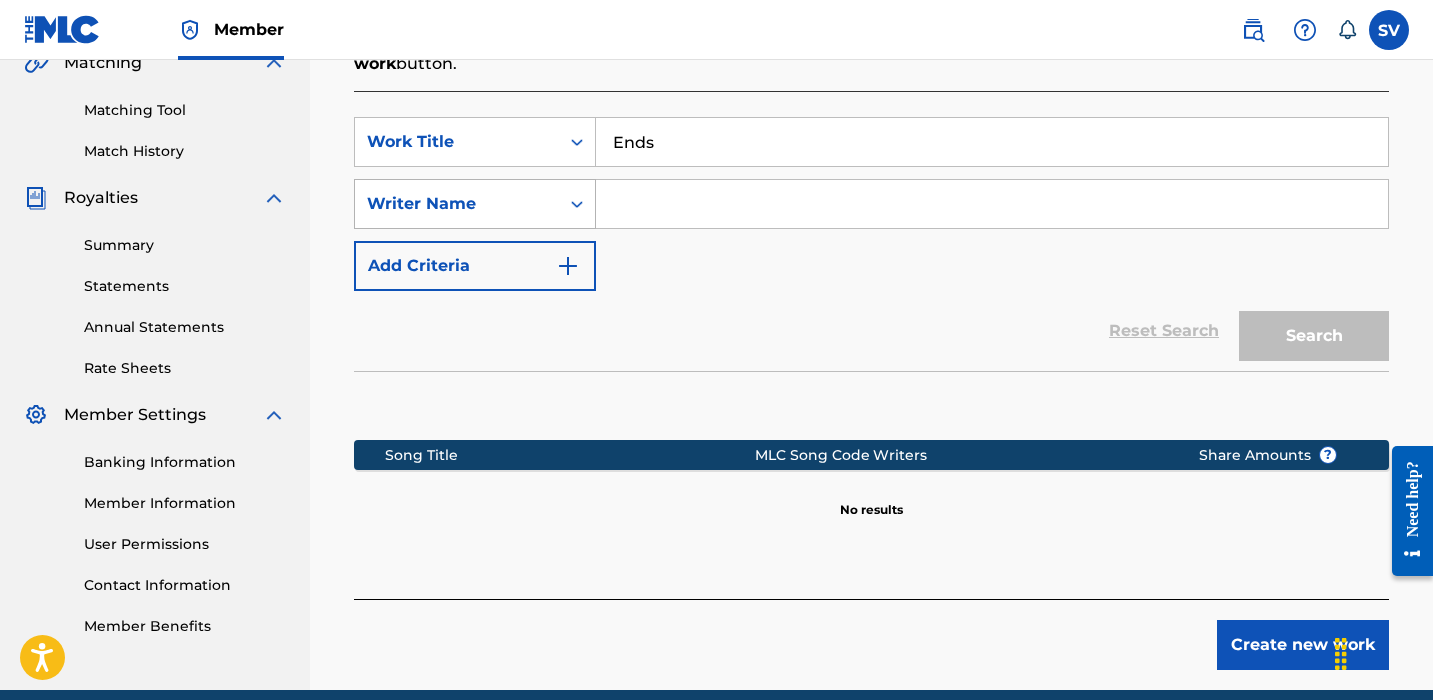 type 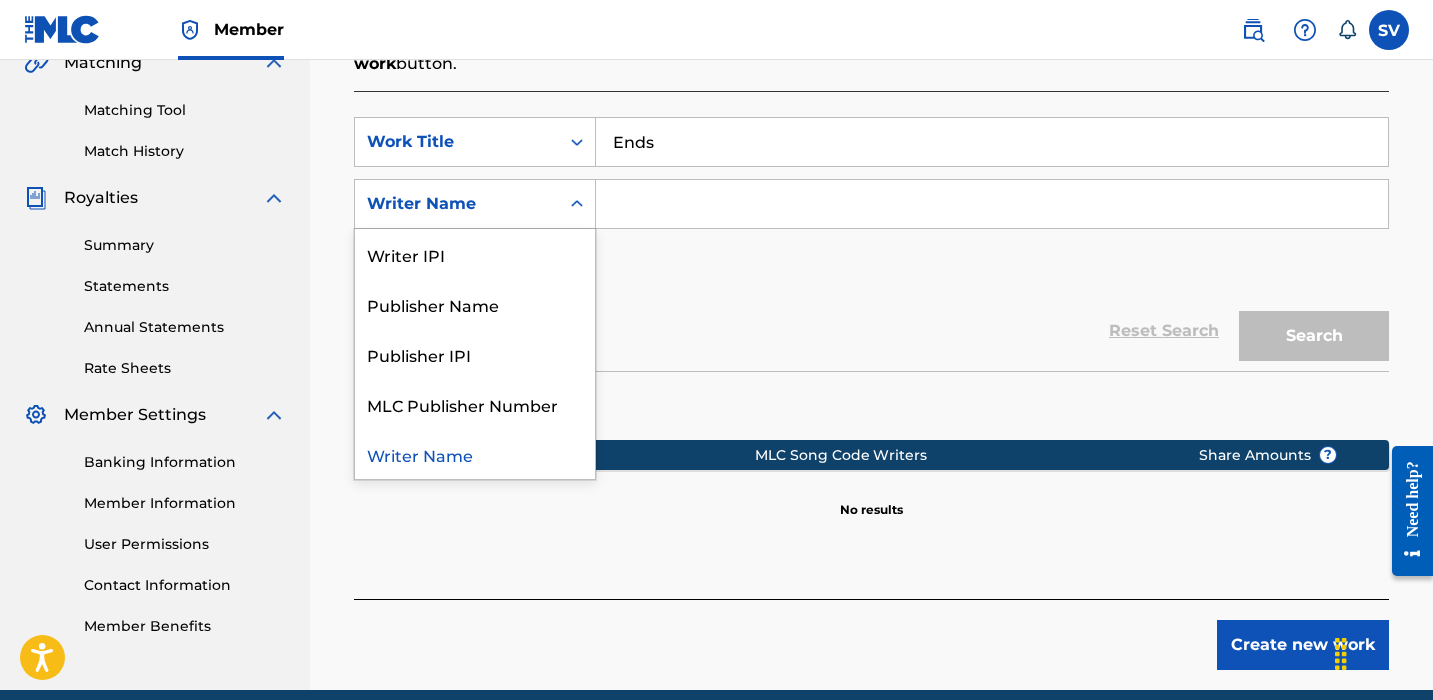 click 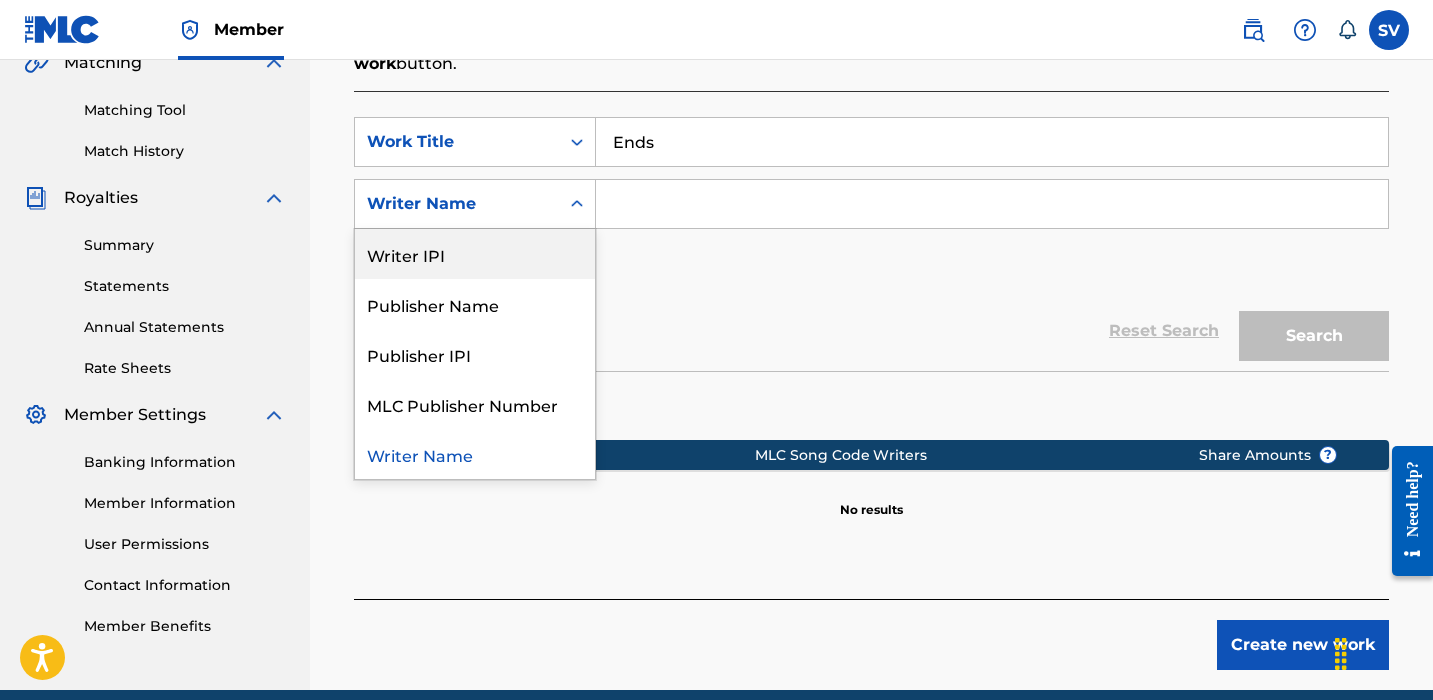 click on "Writer IPI" at bounding box center (475, 254) 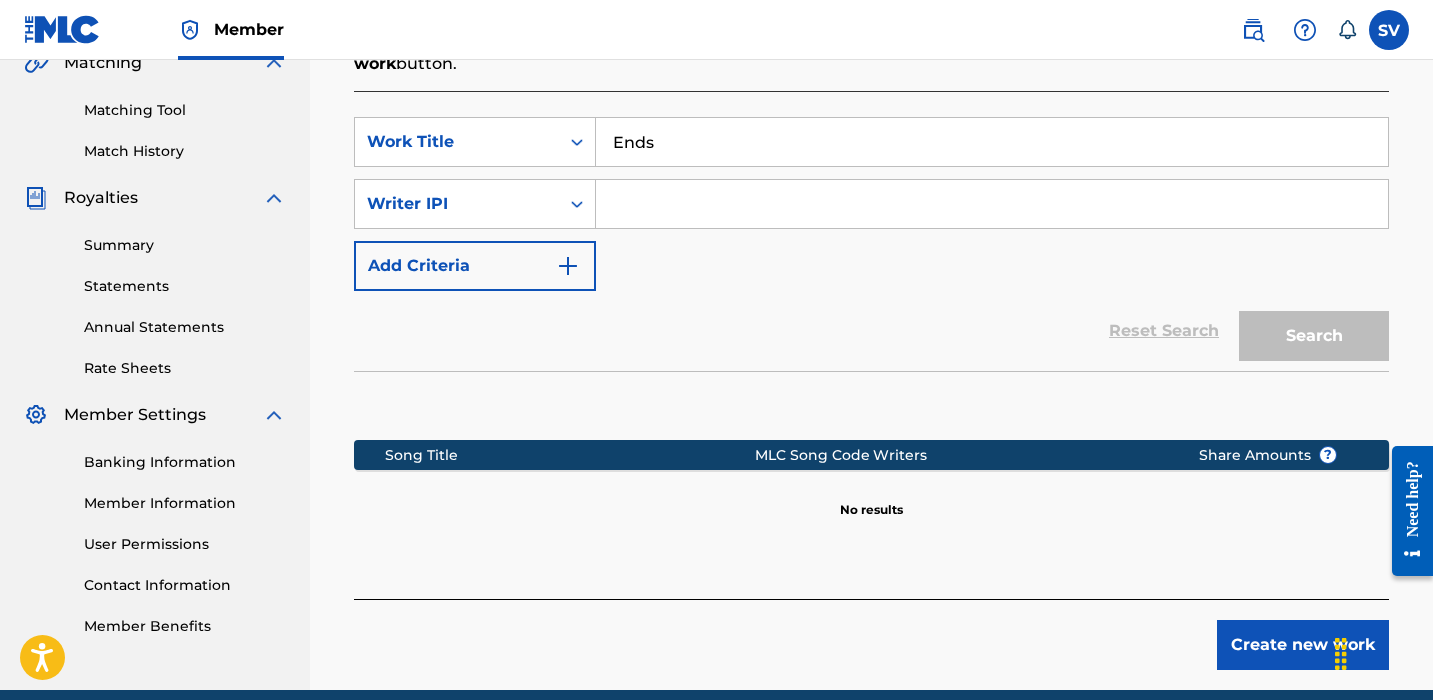 click at bounding box center (992, 204) 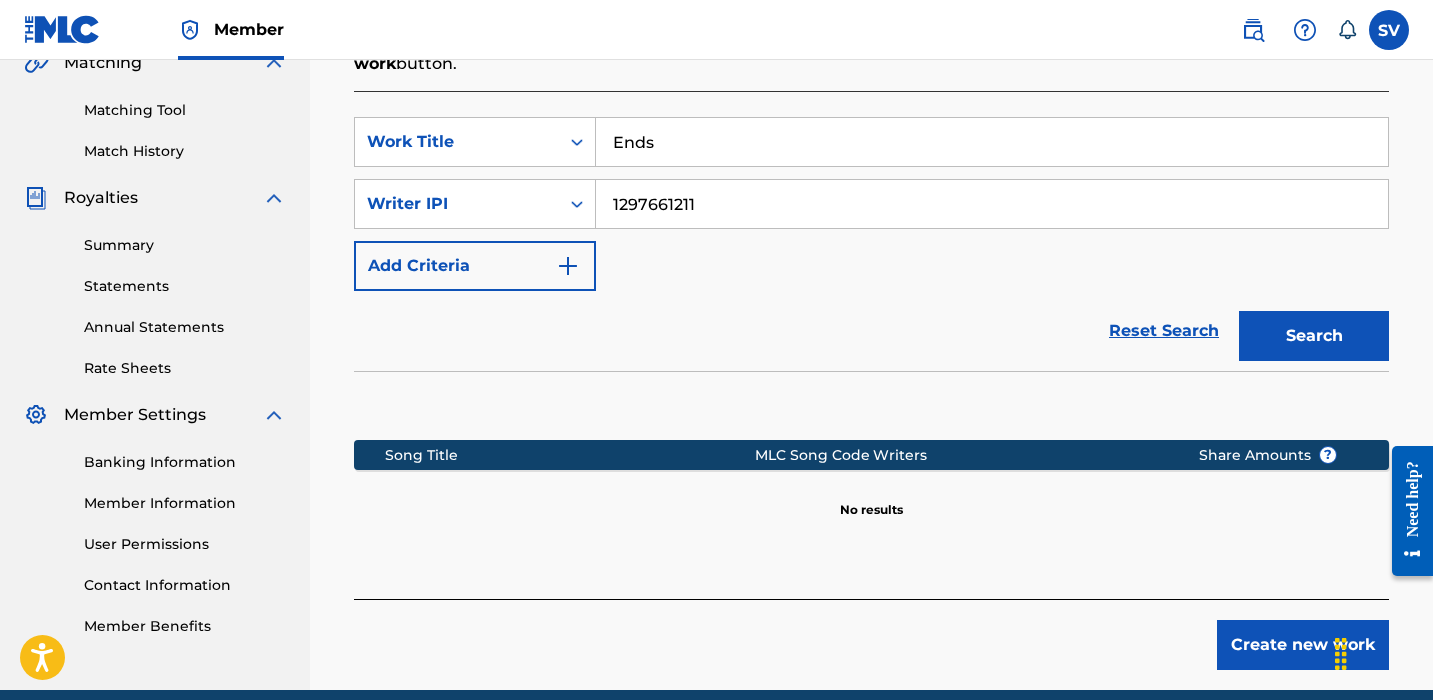 type on "1297661211" 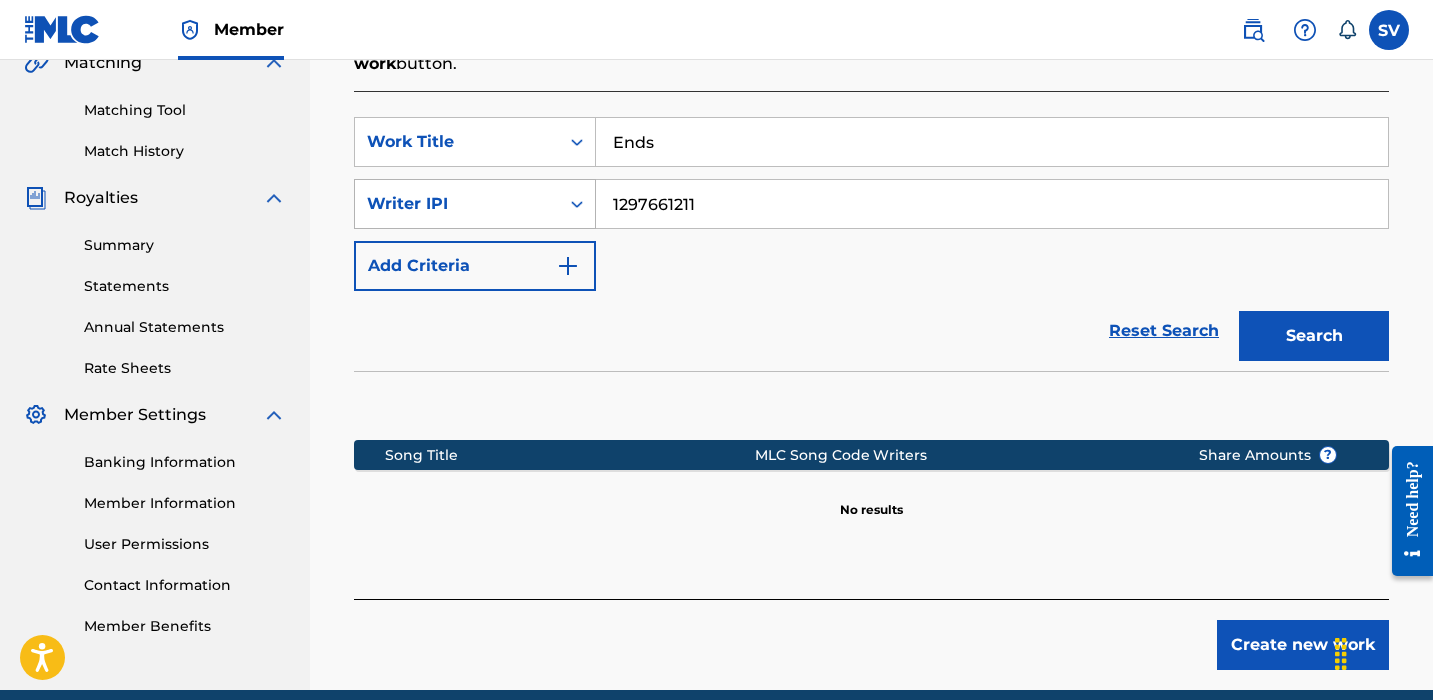 click at bounding box center [577, 204] 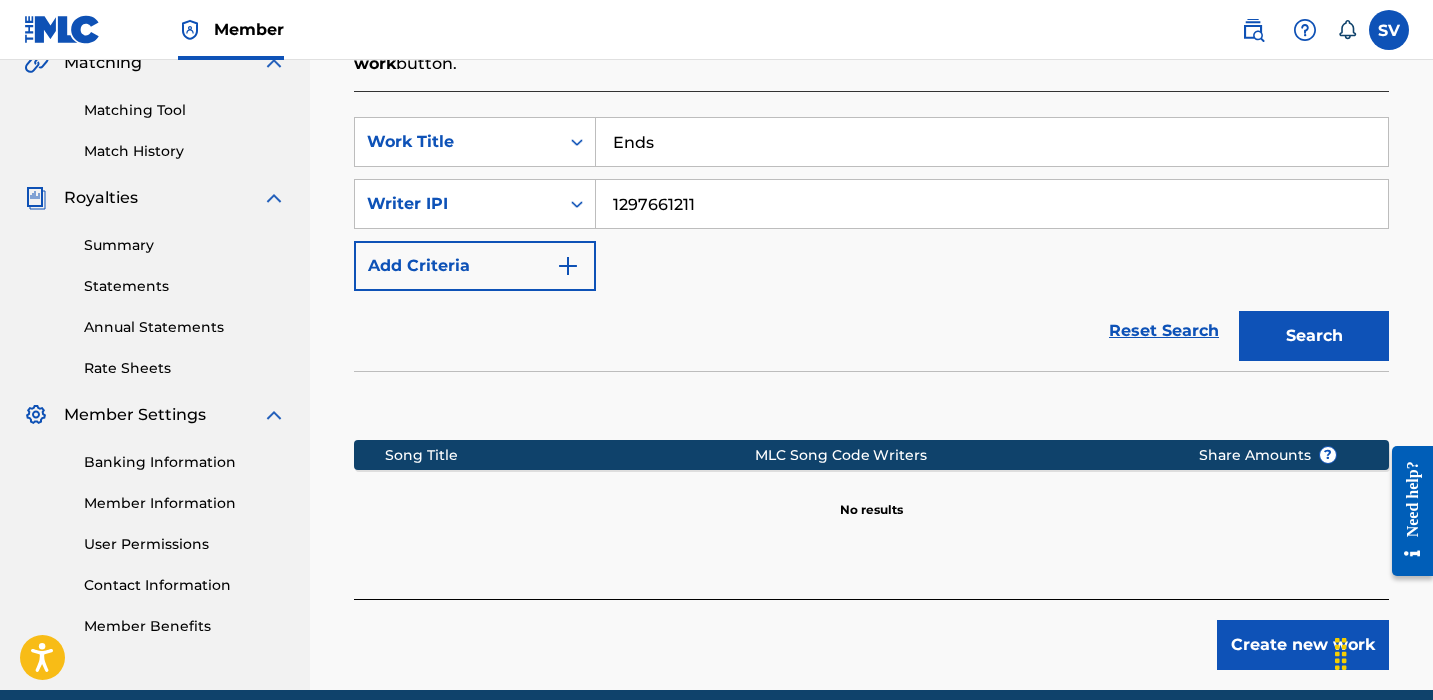 click on "Reset Search Search" at bounding box center [871, 331] 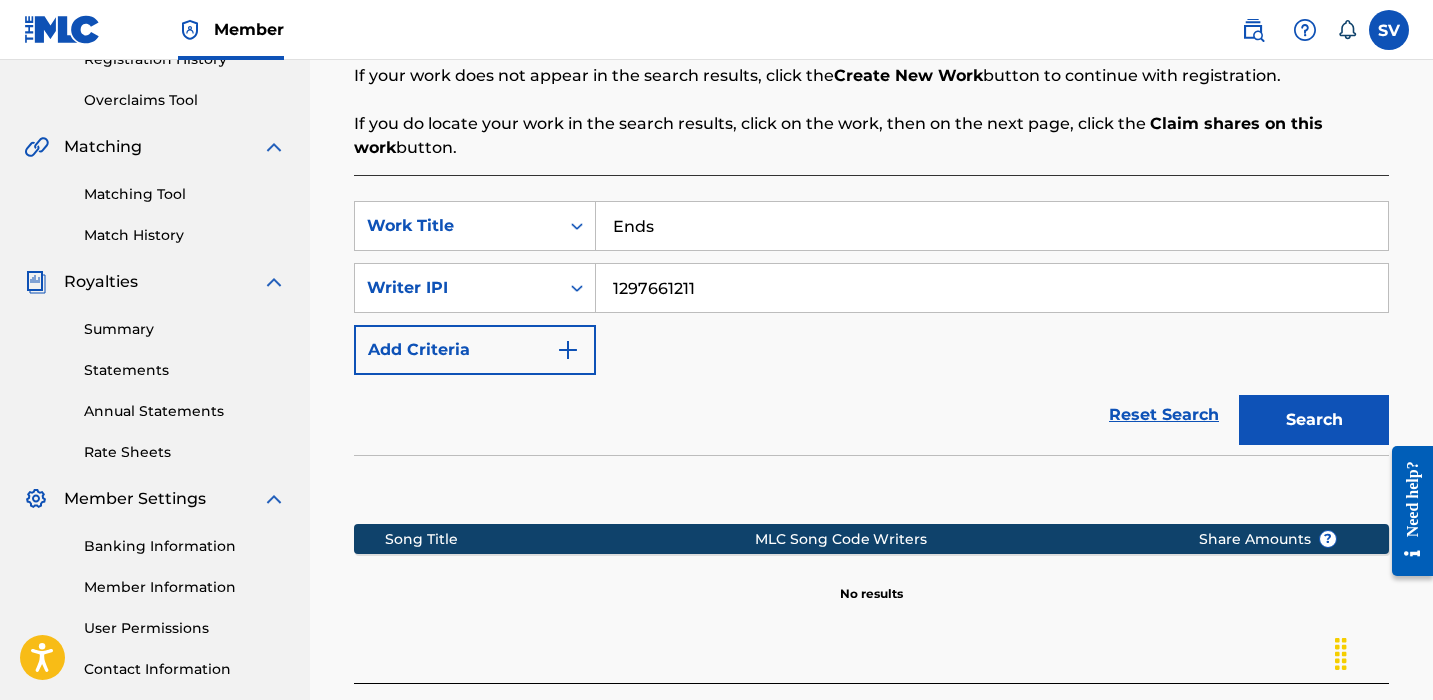 scroll, scrollTop: 569, scrollLeft: 0, axis: vertical 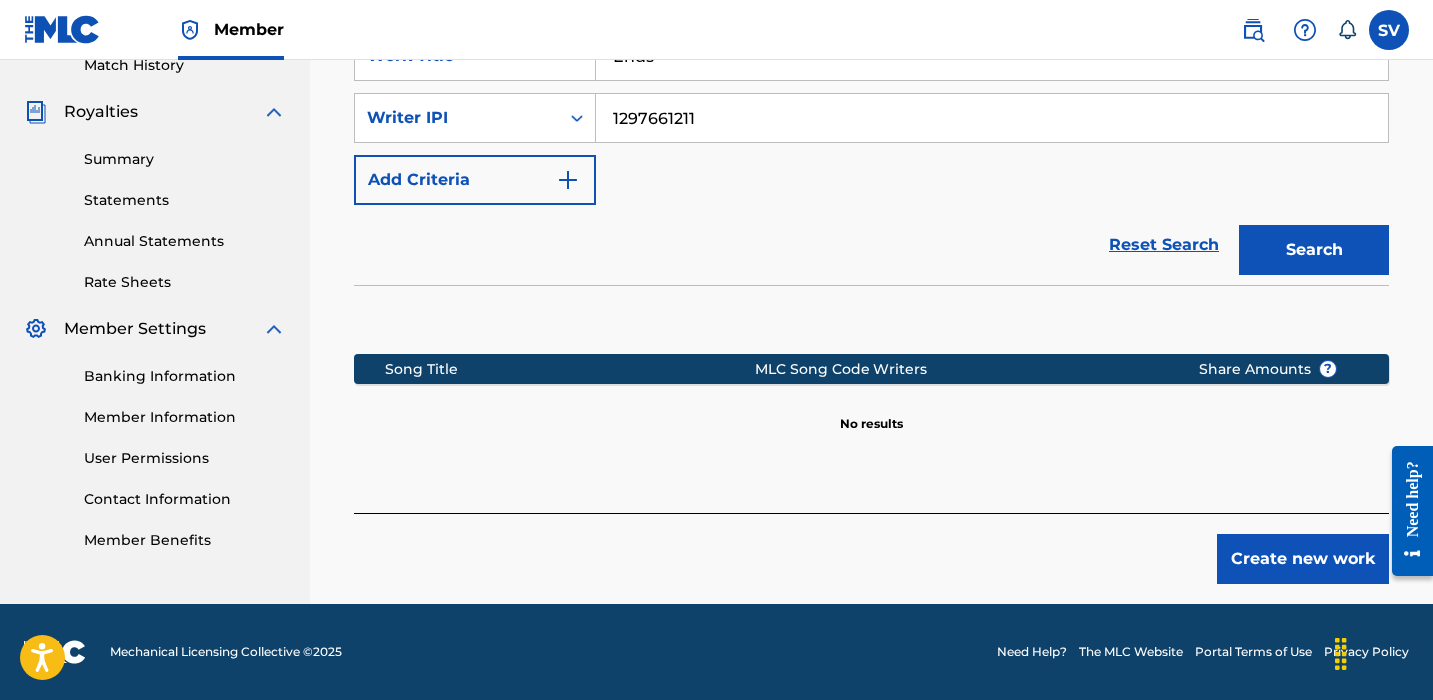 click on "Create new work" at bounding box center [1303, 559] 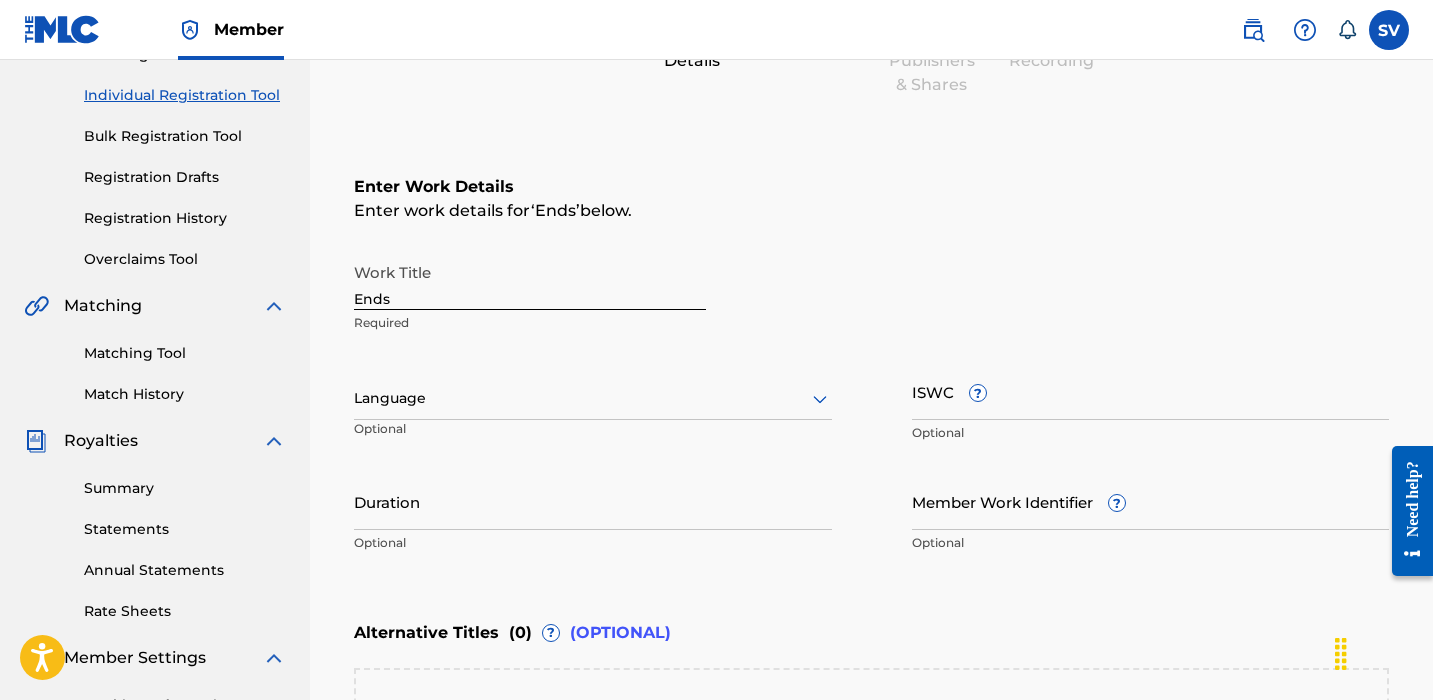 scroll, scrollTop: 269, scrollLeft: 0, axis: vertical 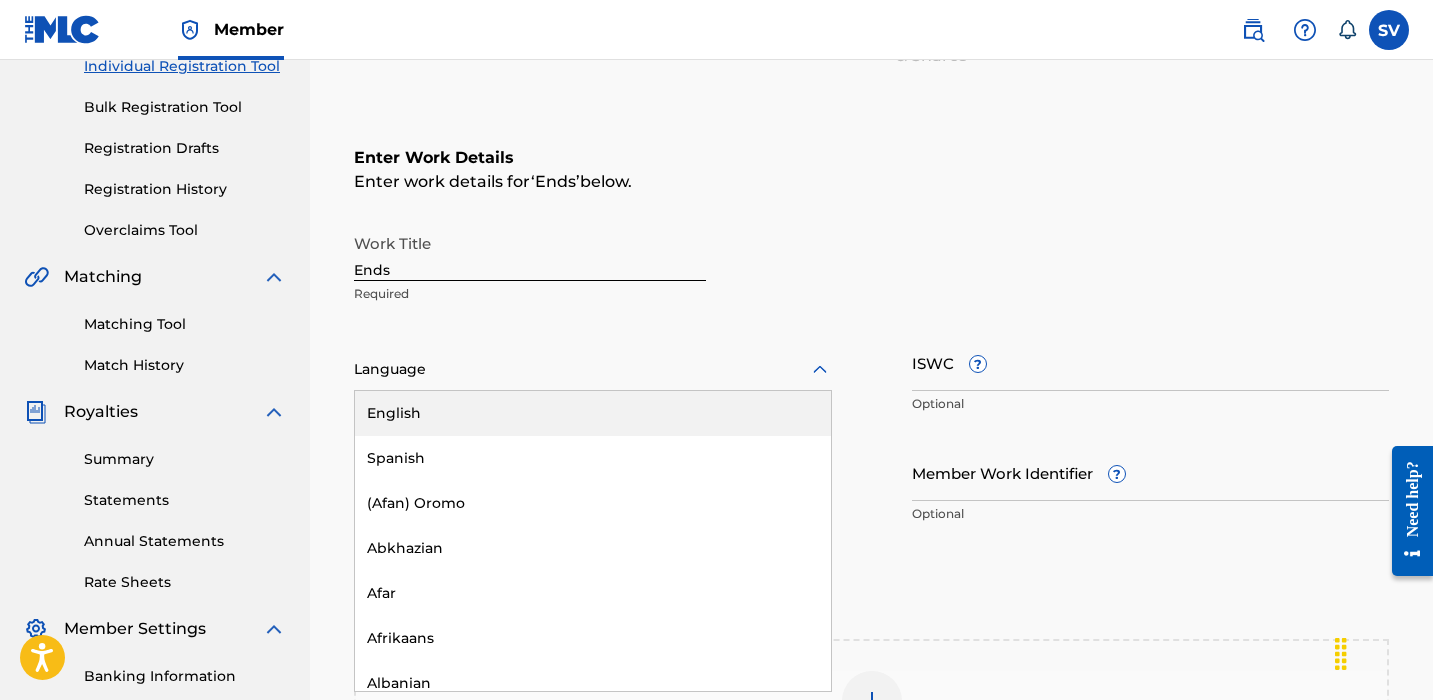 click at bounding box center [593, 369] 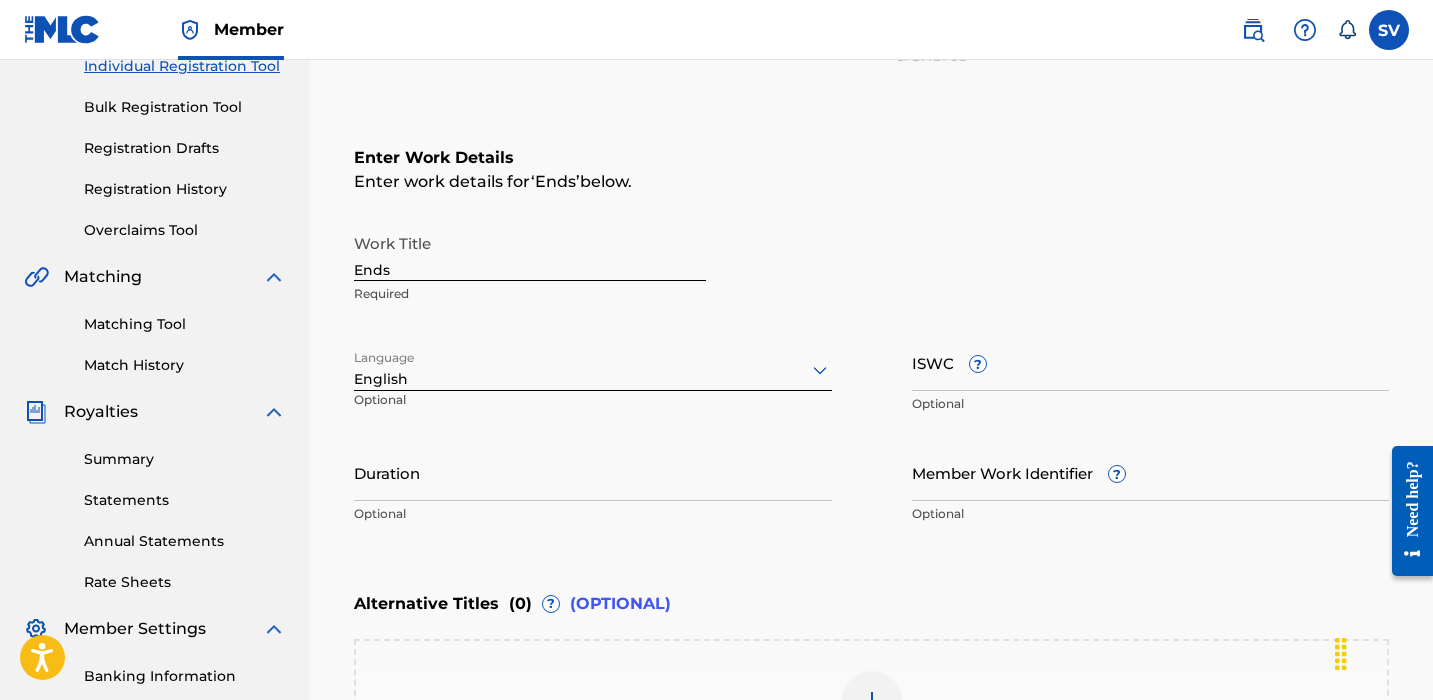 scroll, scrollTop: 286, scrollLeft: 0, axis: vertical 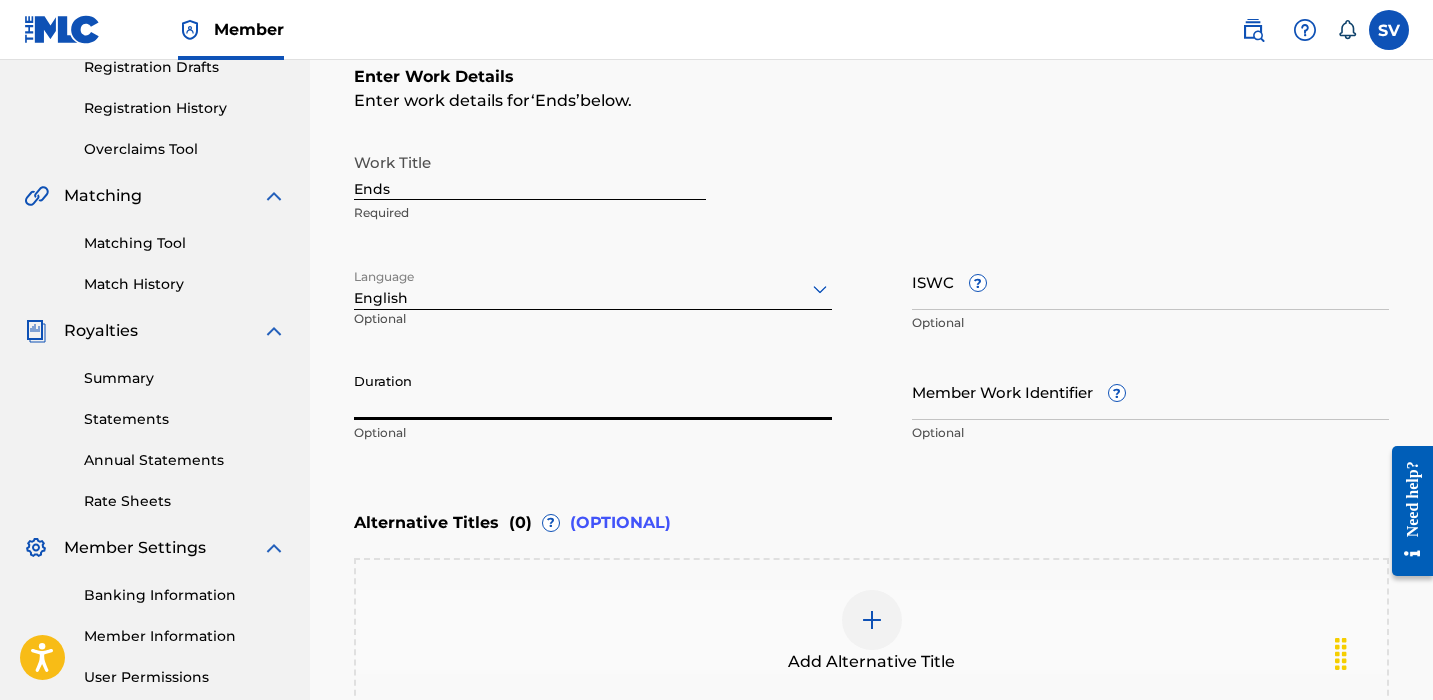 click on "Duration" at bounding box center (593, 391) 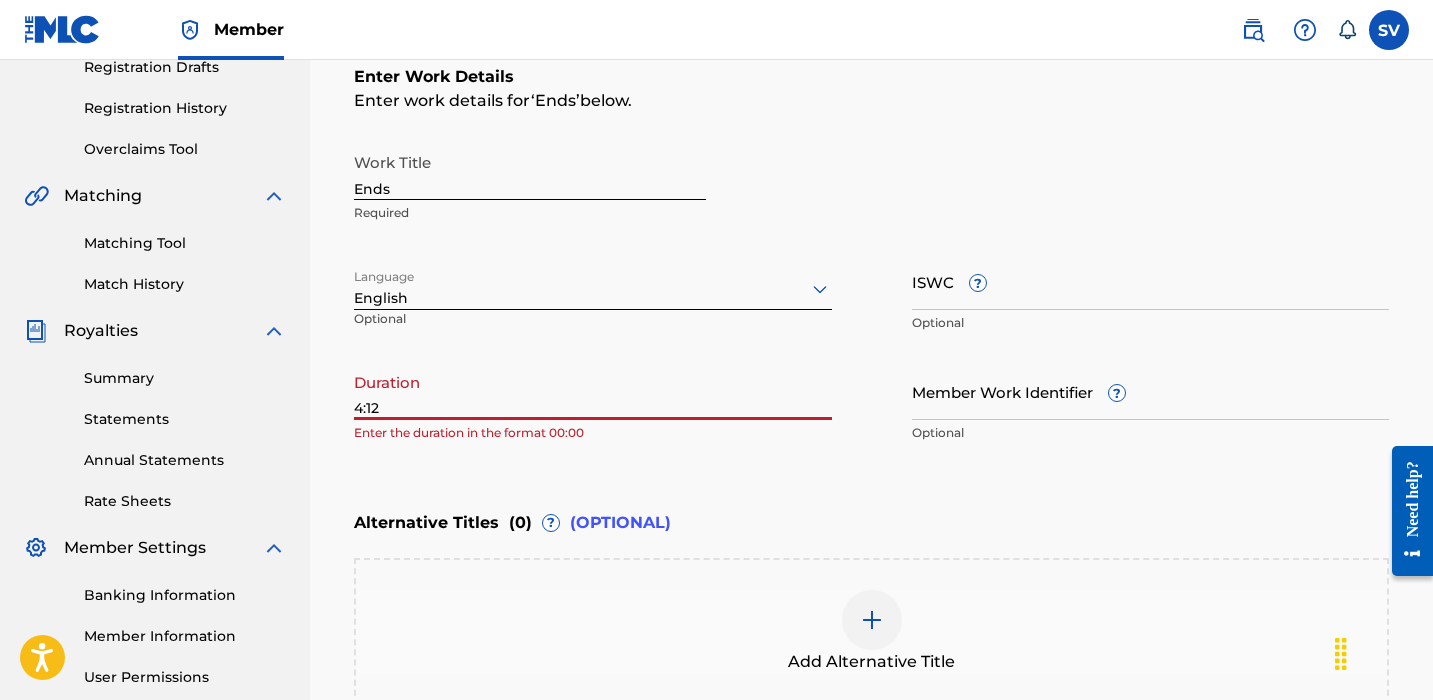 type on "4:12" 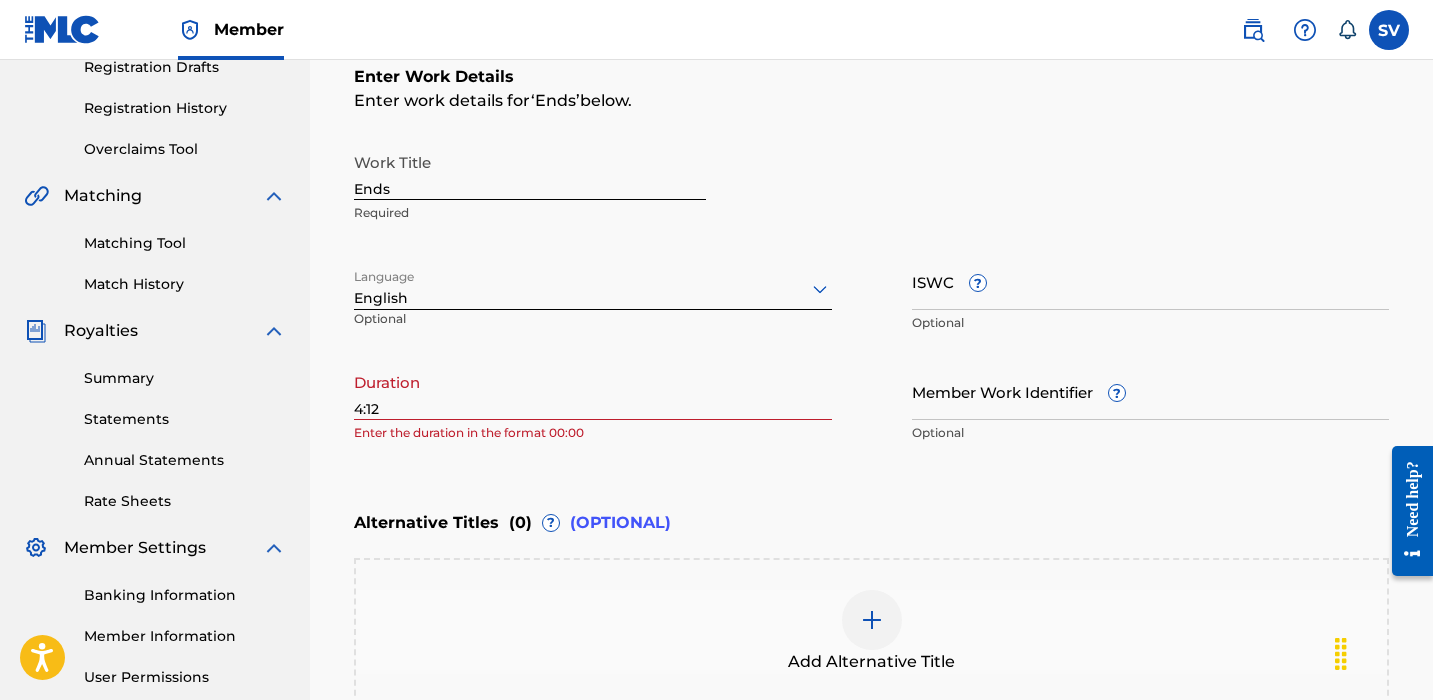 click on "4:12" at bounding box center (593, 391) 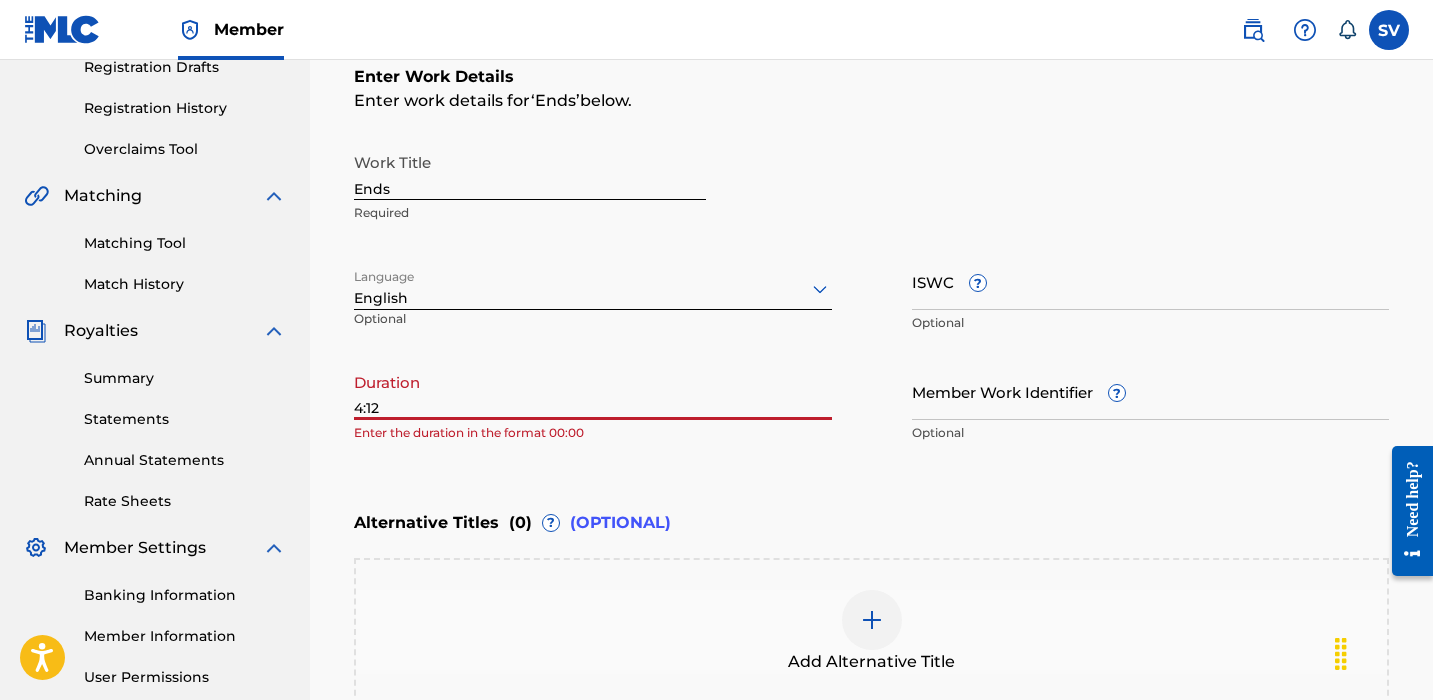 click on "4:12" at bounding box center [593, 391] 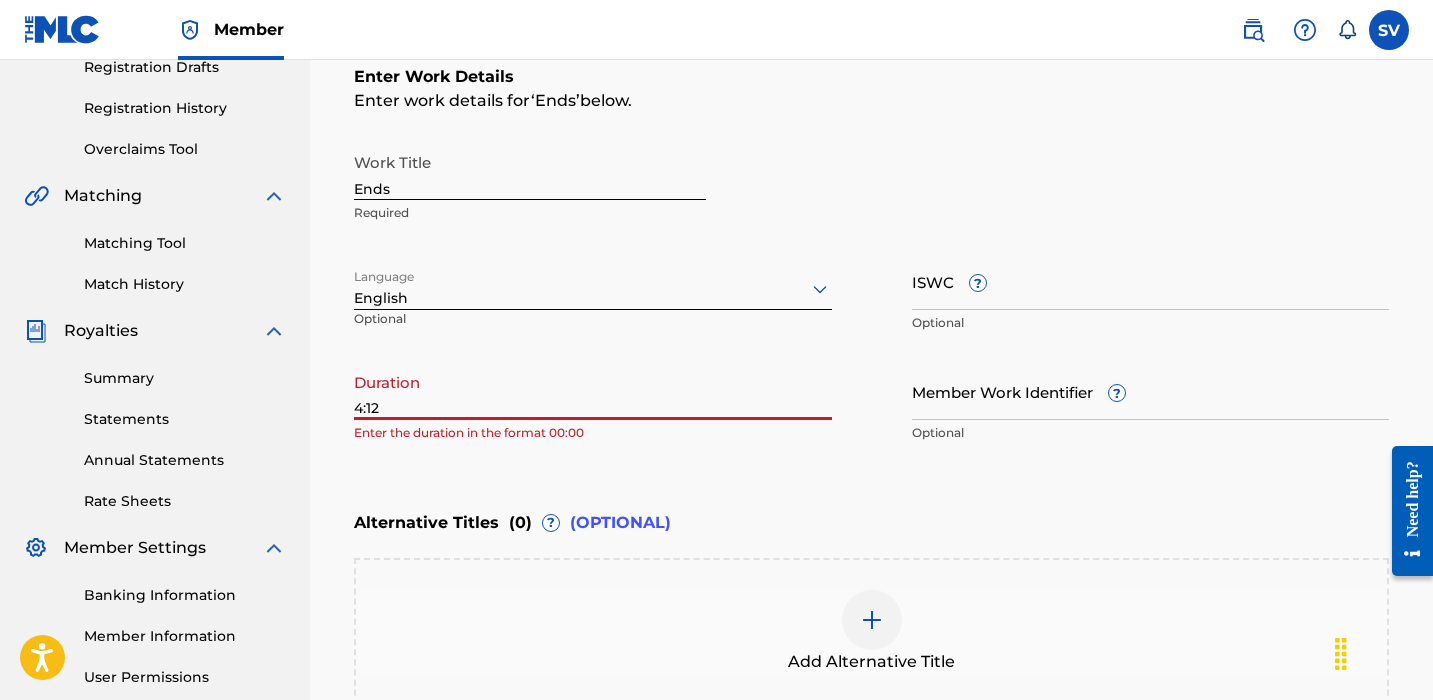 click on "4:12" at bounding box center [593, 391] 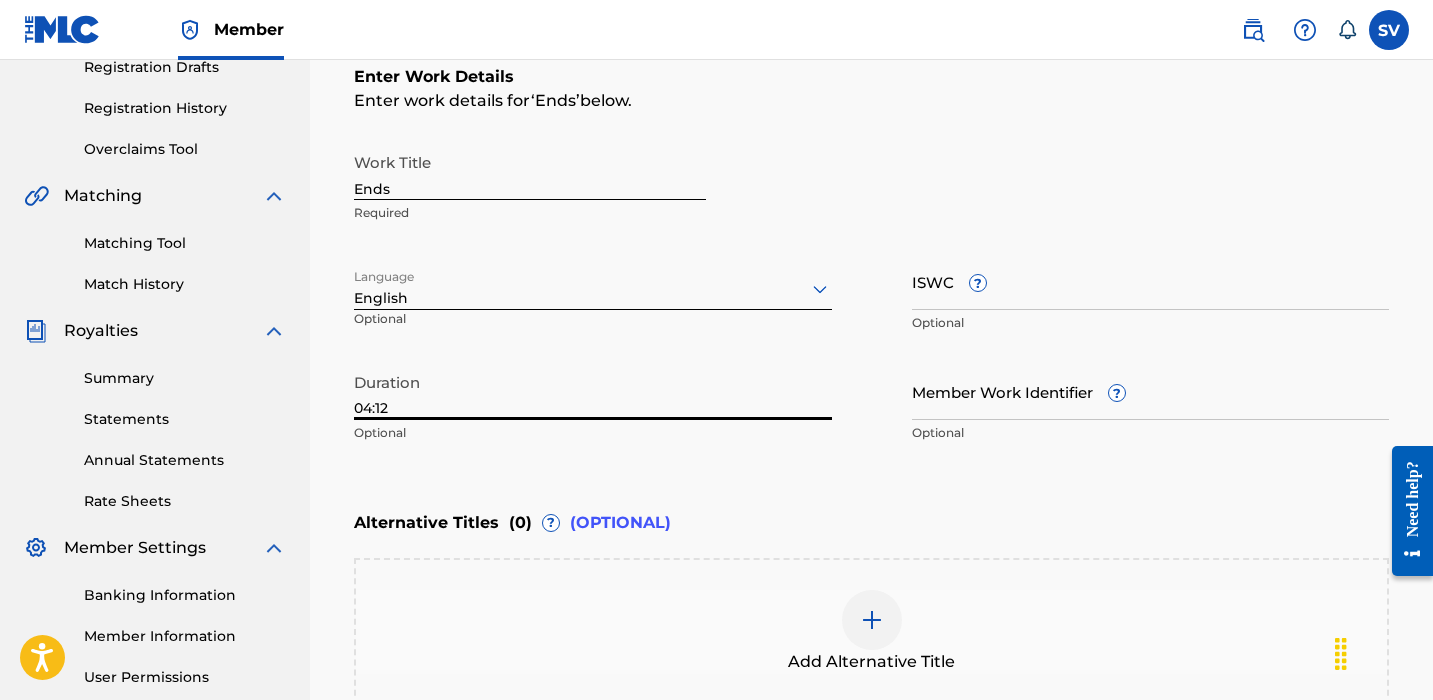 type on "04:12" 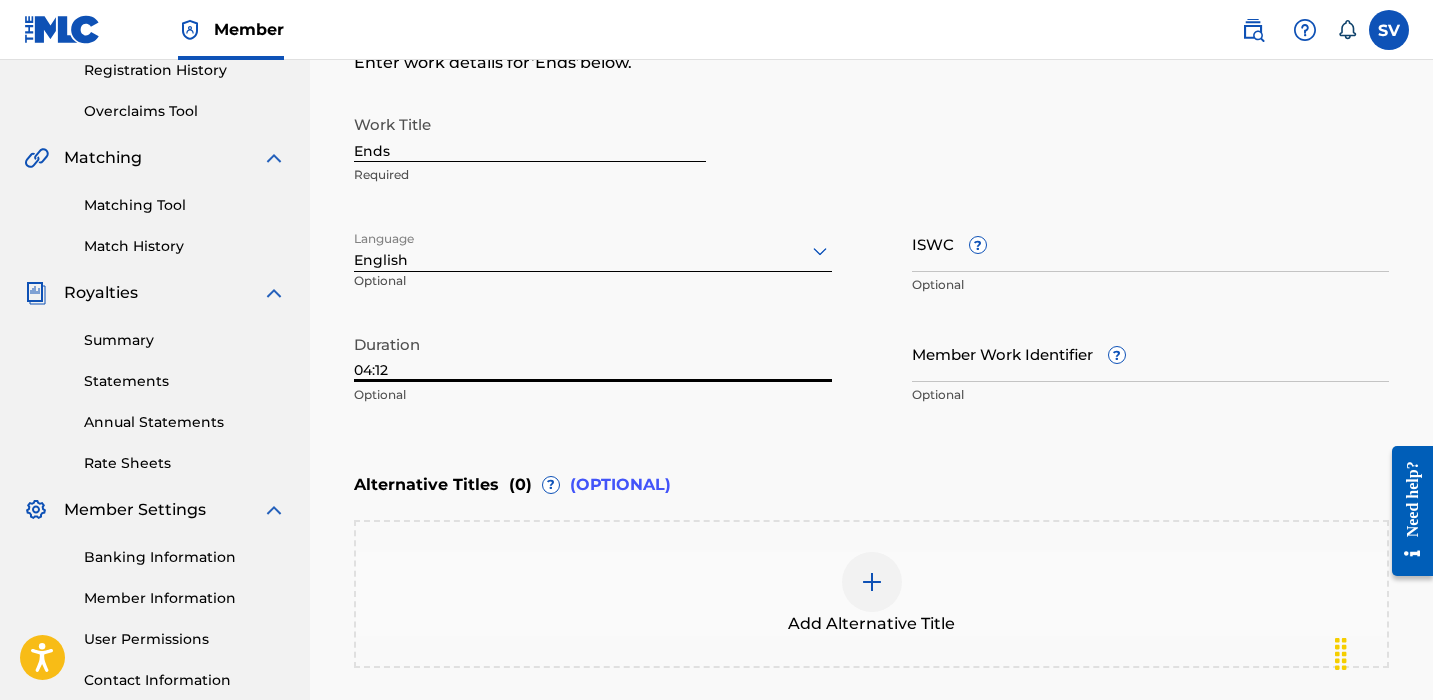 scroll, scrollTop: 390, scrollLeft: 0, axis: vertical 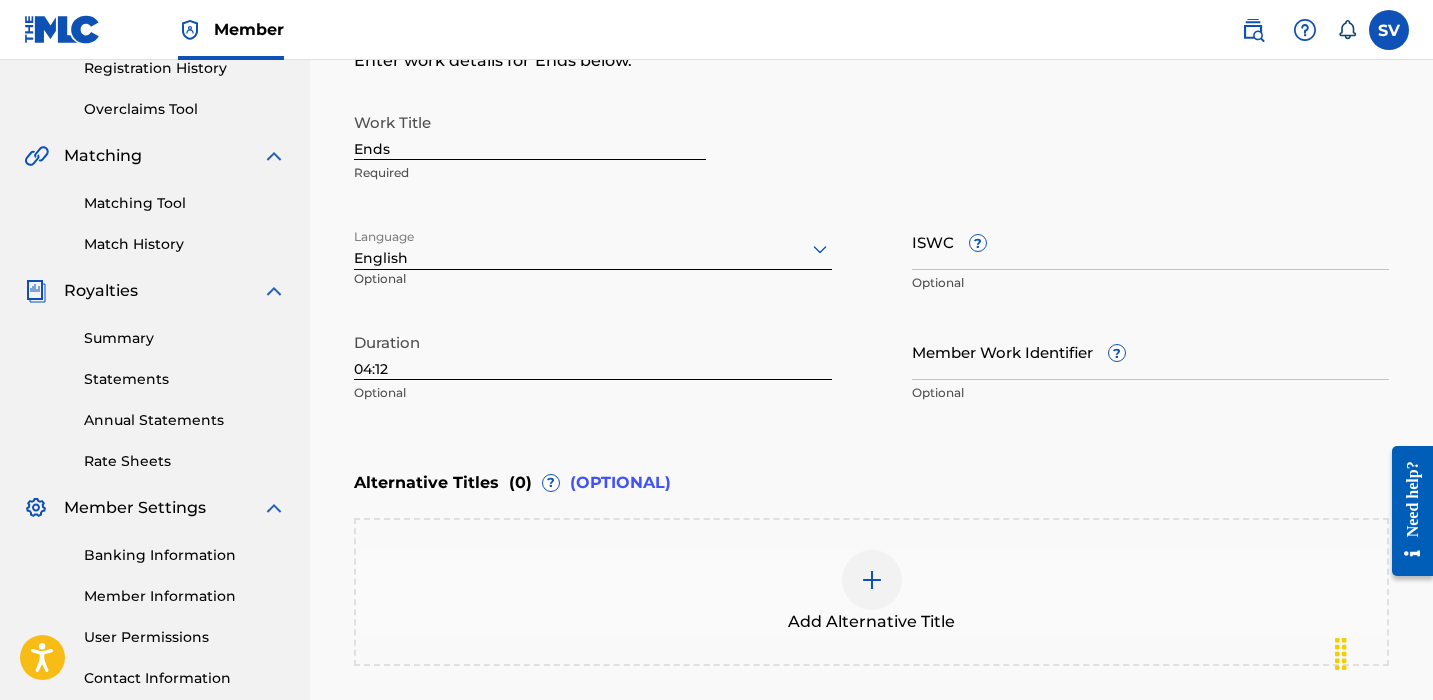 click on "Enter Work Details Enter work details for  ‘ Ends ’  below. Work Title   Ends Required Language English Optional ISWC   ? Optional Duration   04:12 Optional Member Work Identifier   ? Optional" at bounding box center (871, 219) 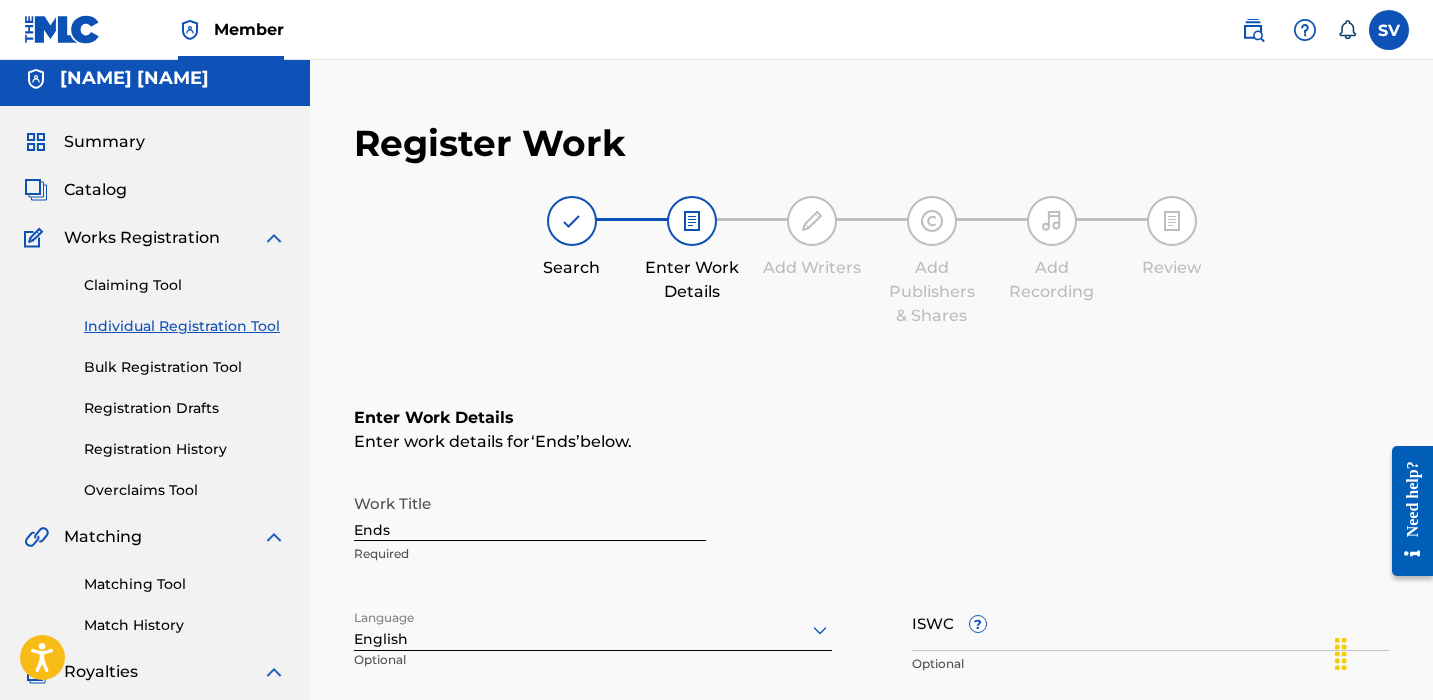 scroll, scrollTop: 0, scrollLeft: 0, axis: both 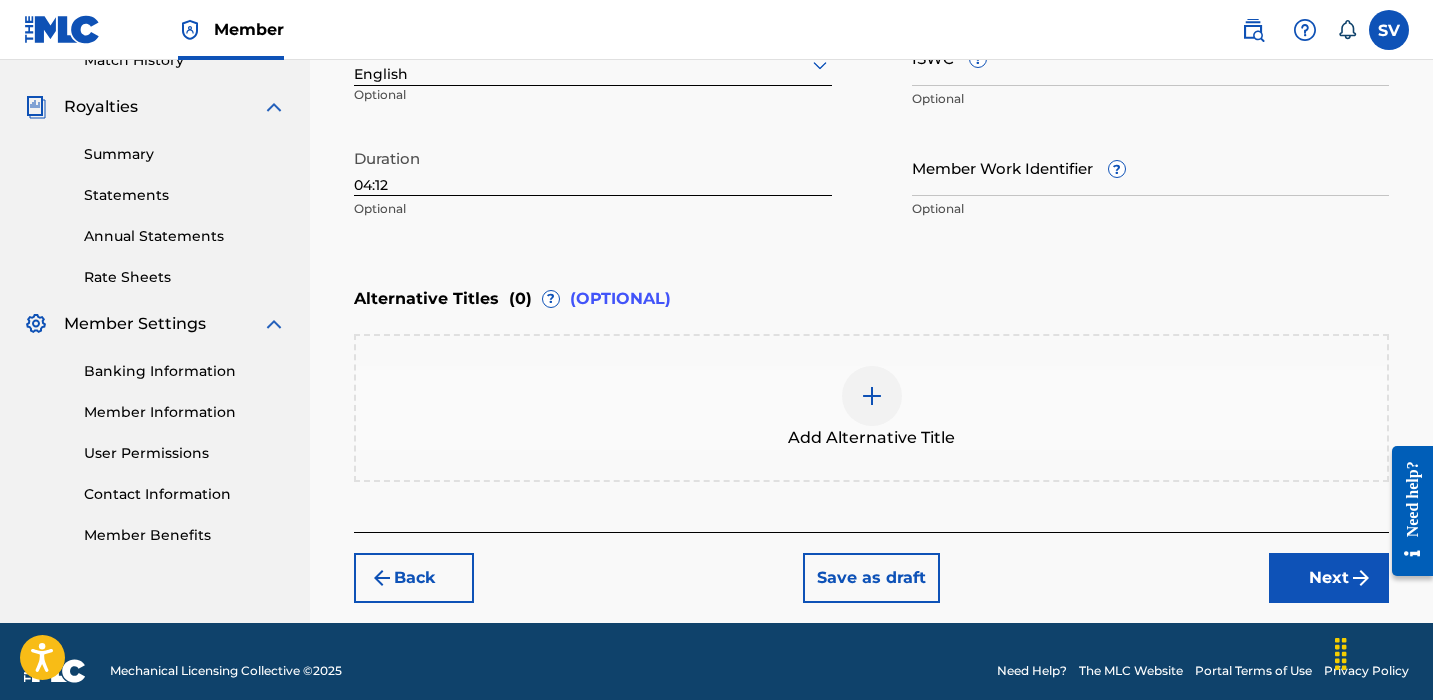 click on "Next" at bounding box center (1329, 578) 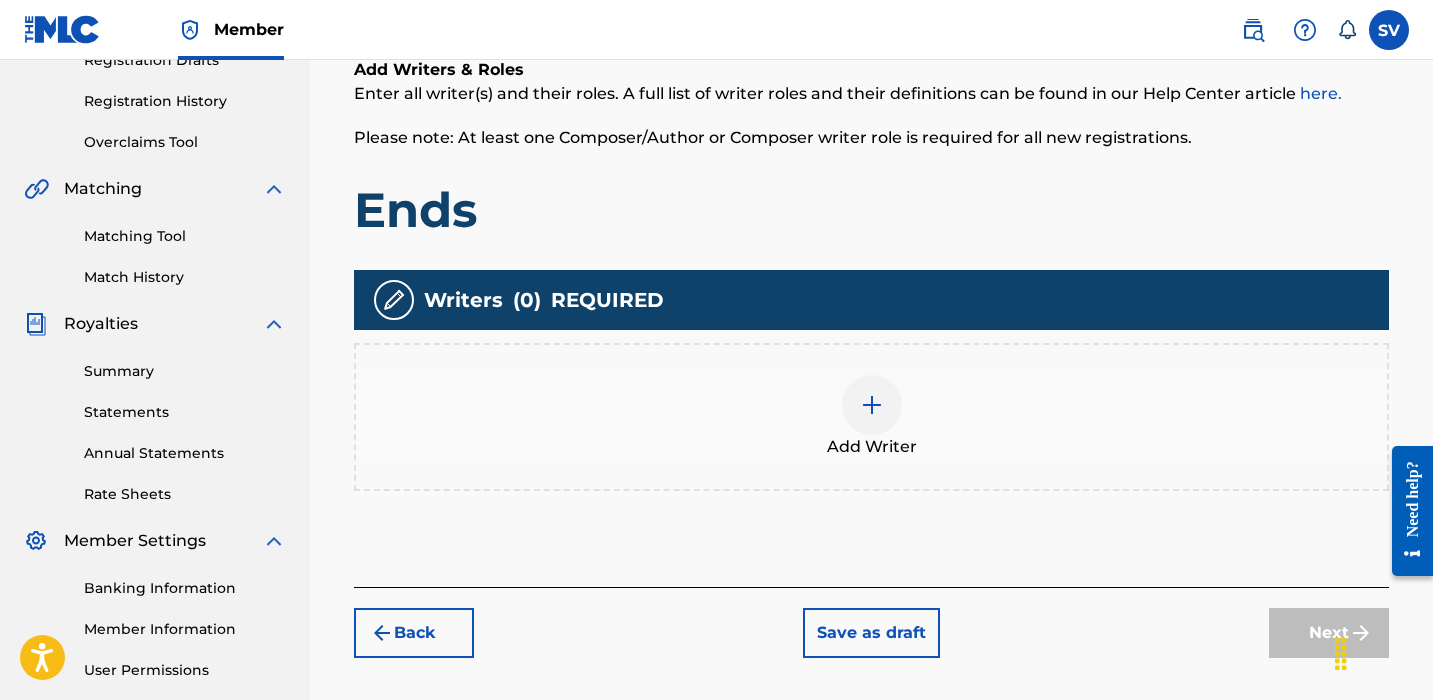 scroll, scrollTop: 385, scrollLeft: 0, axis: vertical 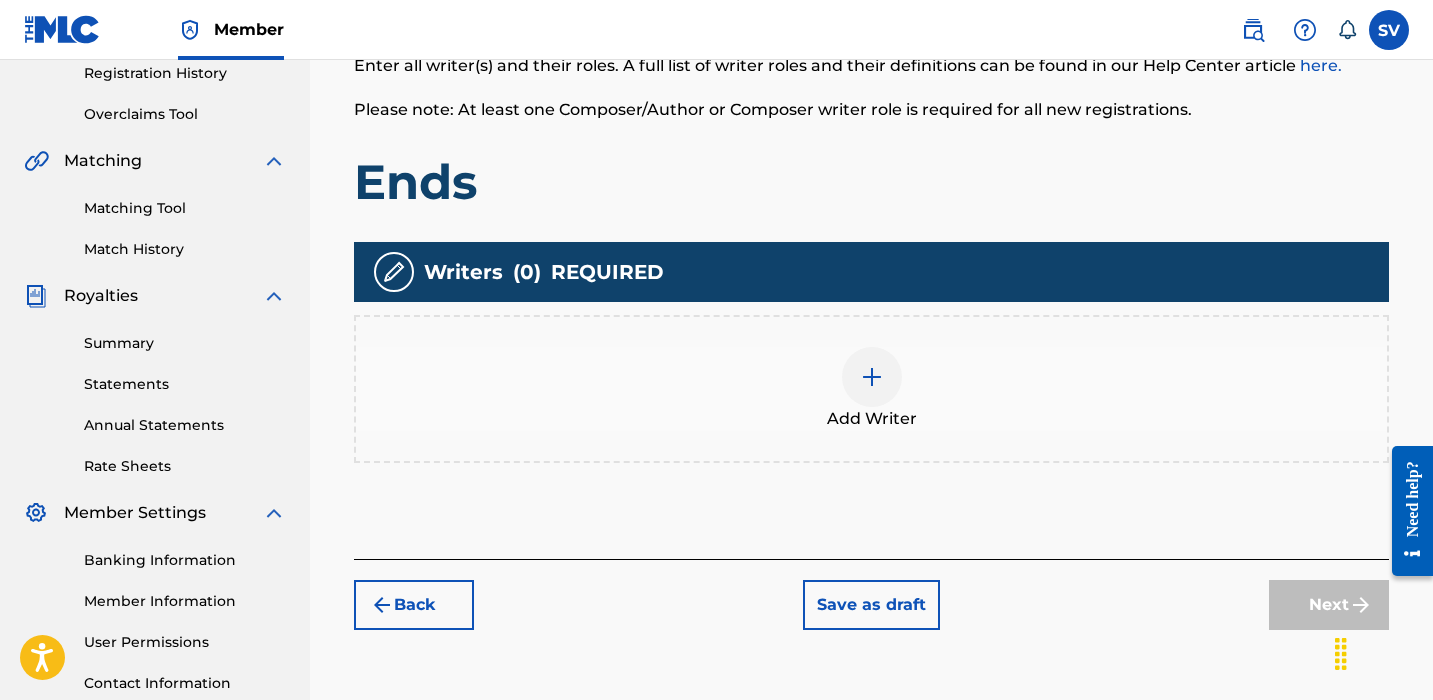 click at bounding box center (872, 377) 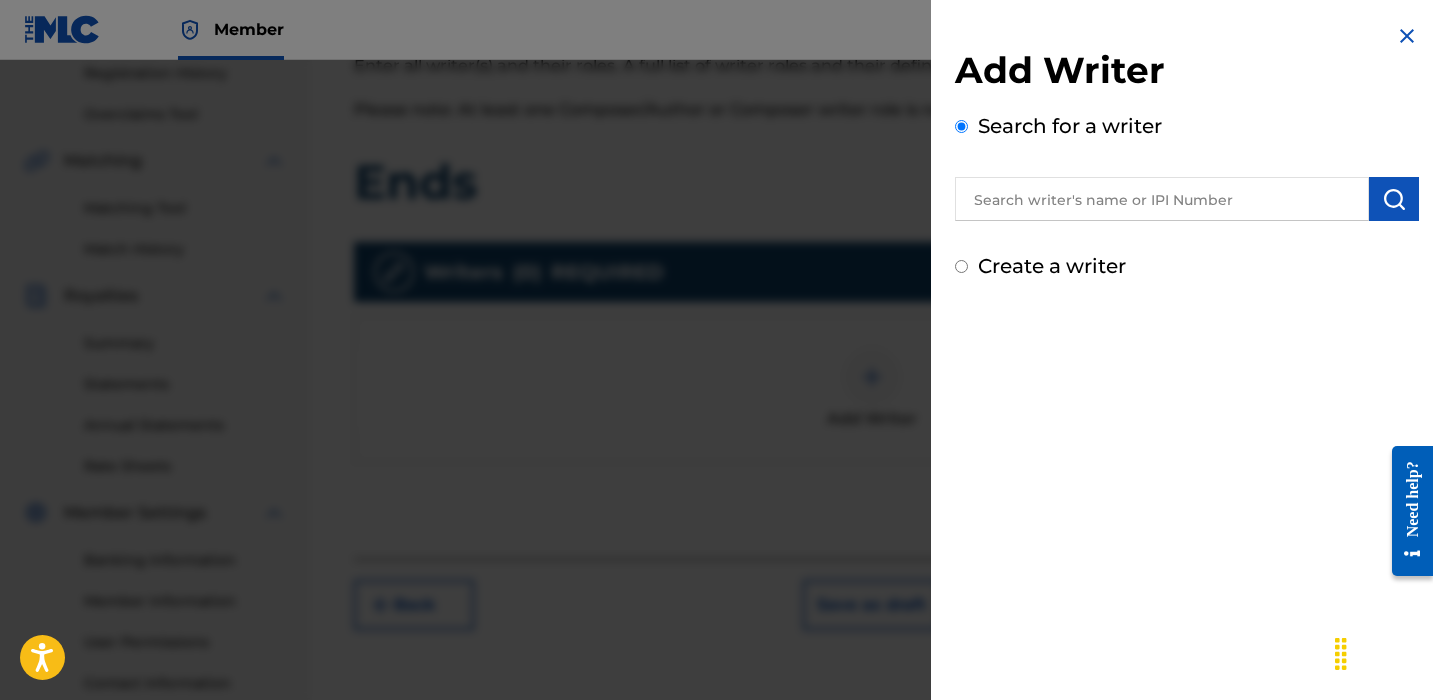 click at bounding box center (1162, 199) 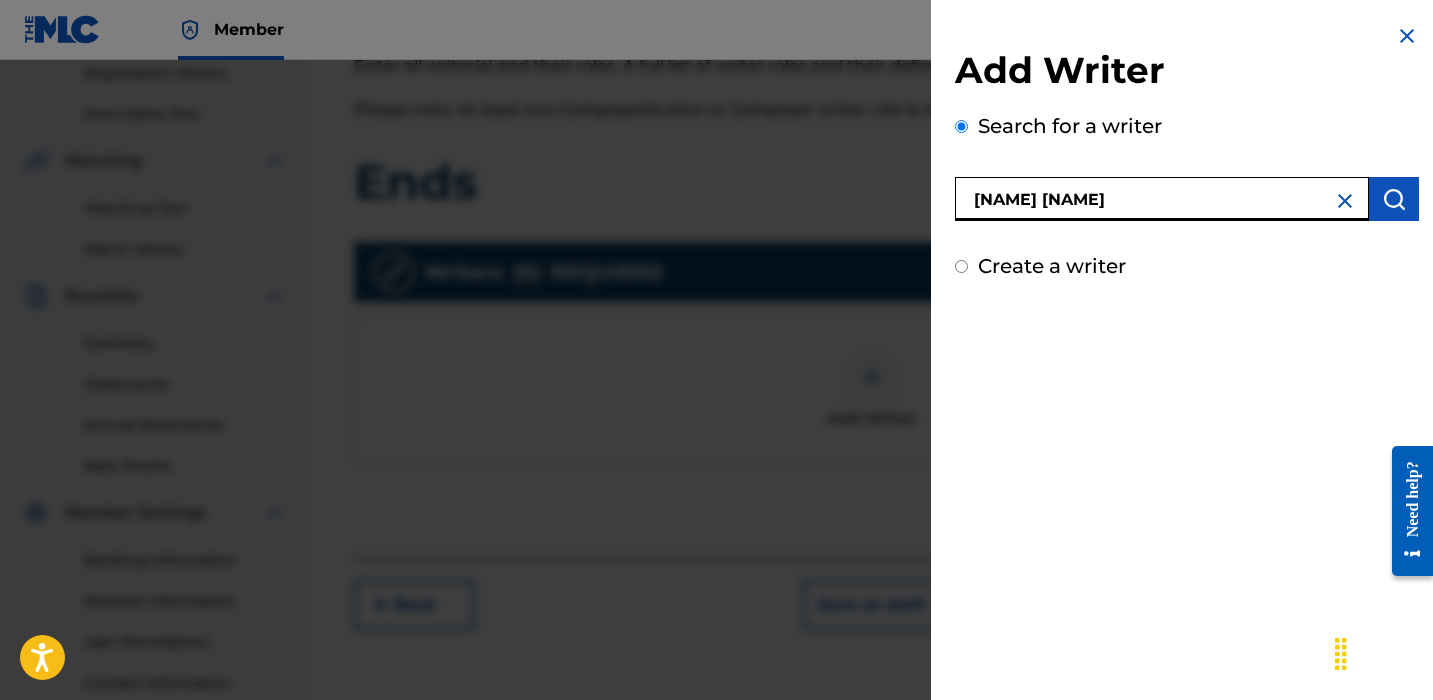 type on "[NAME] [NAME]" 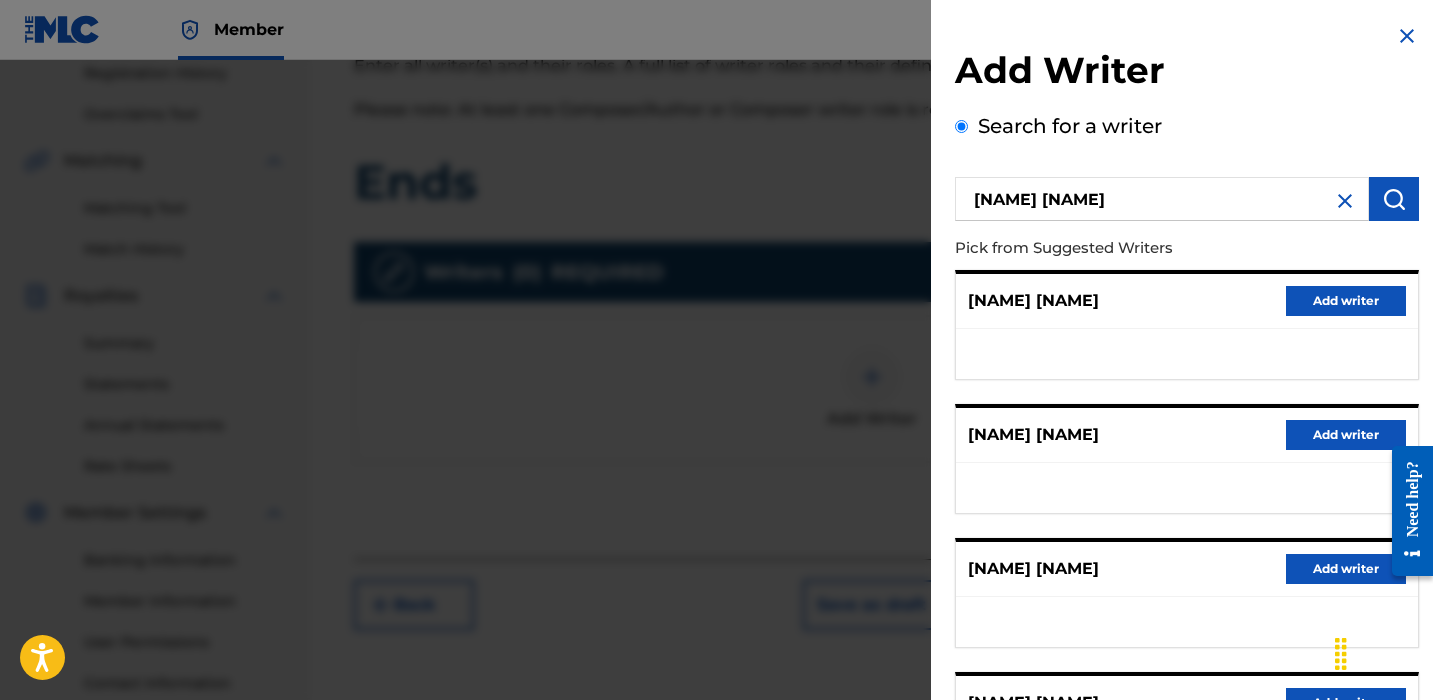 click on "Search for a writer" at bounding box center (1070, 126) 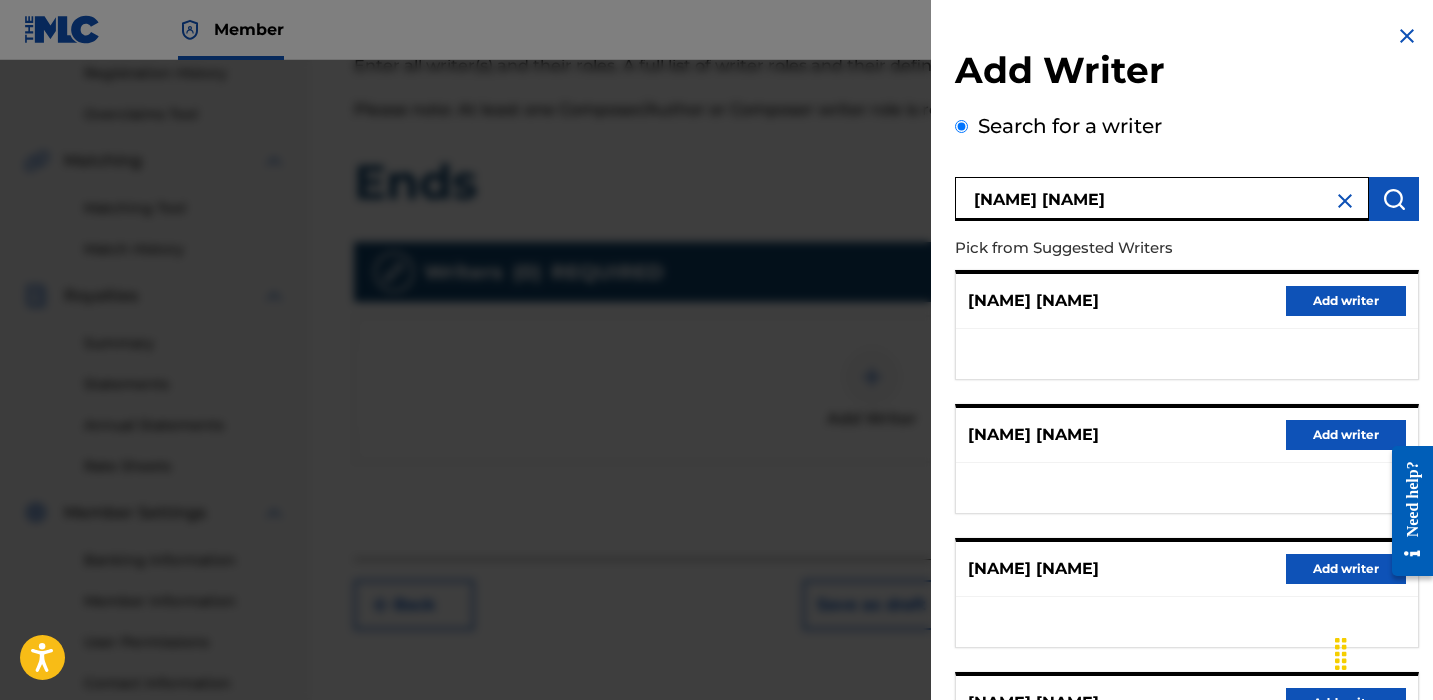 click on "[NAME] [NAME]" at bounding box center [1162, 199] 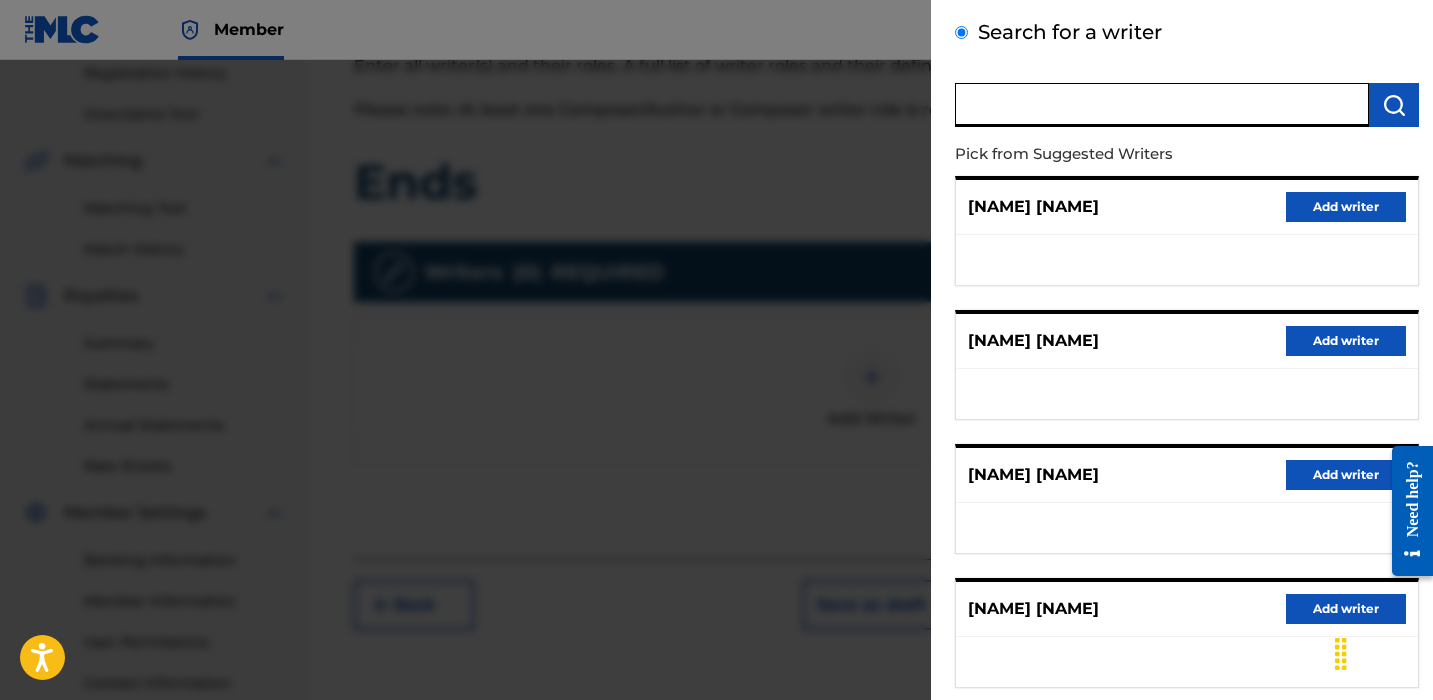 scroll, scrollTop: 0, scrollLeft: 0, axis: both 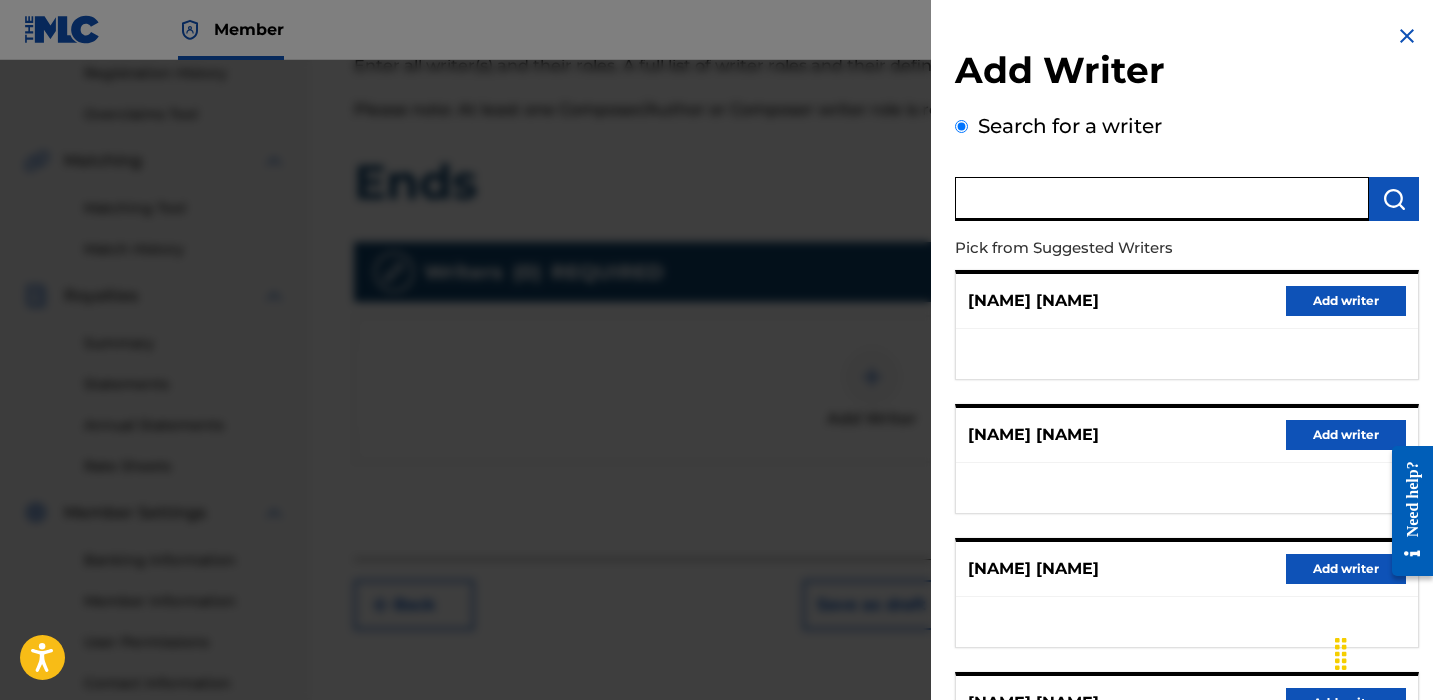paste on "1297661211" 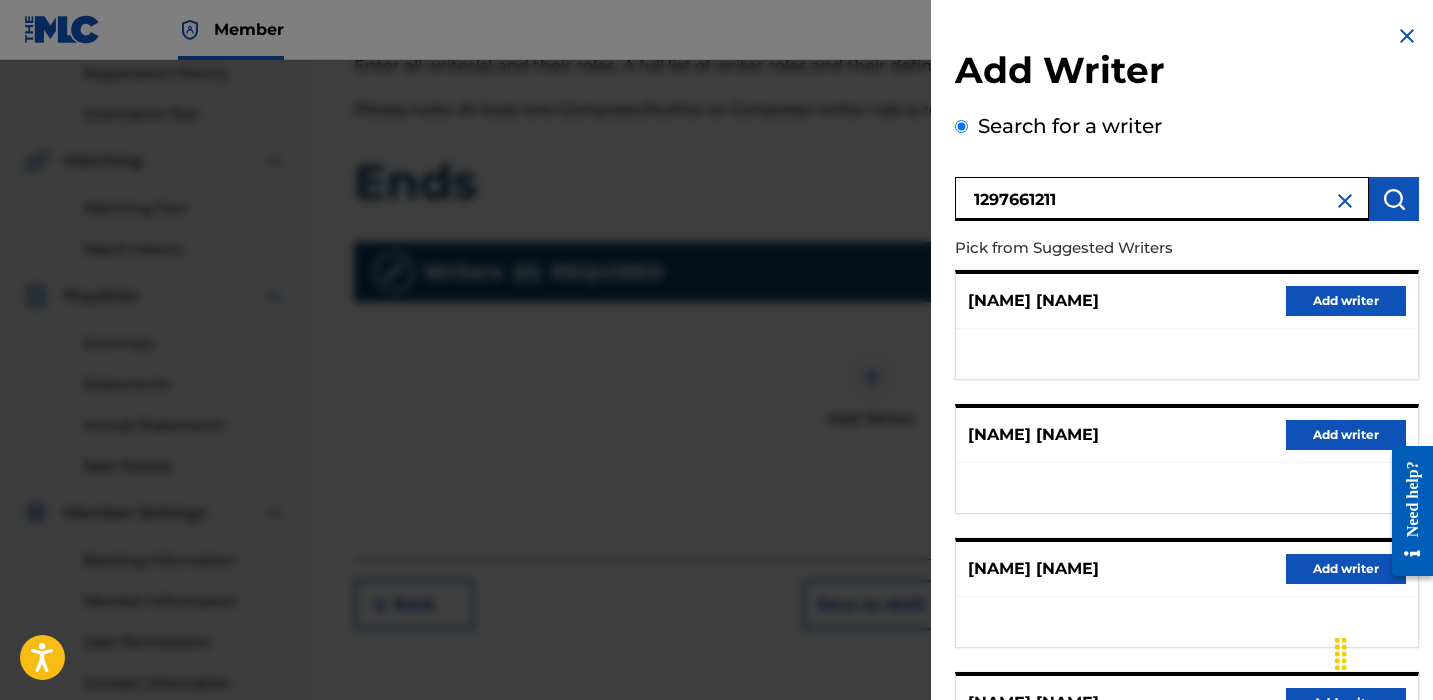 type on "1297661211" 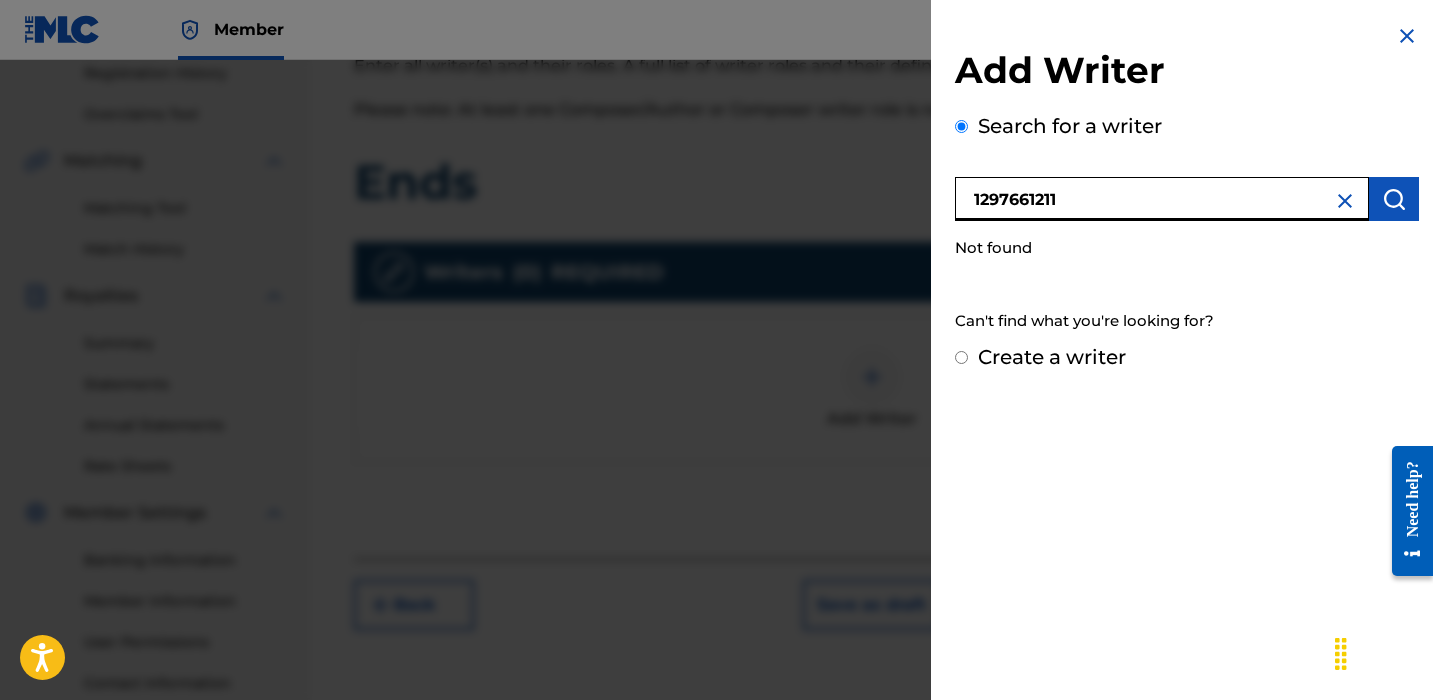click at bounding box center (1345, 201) 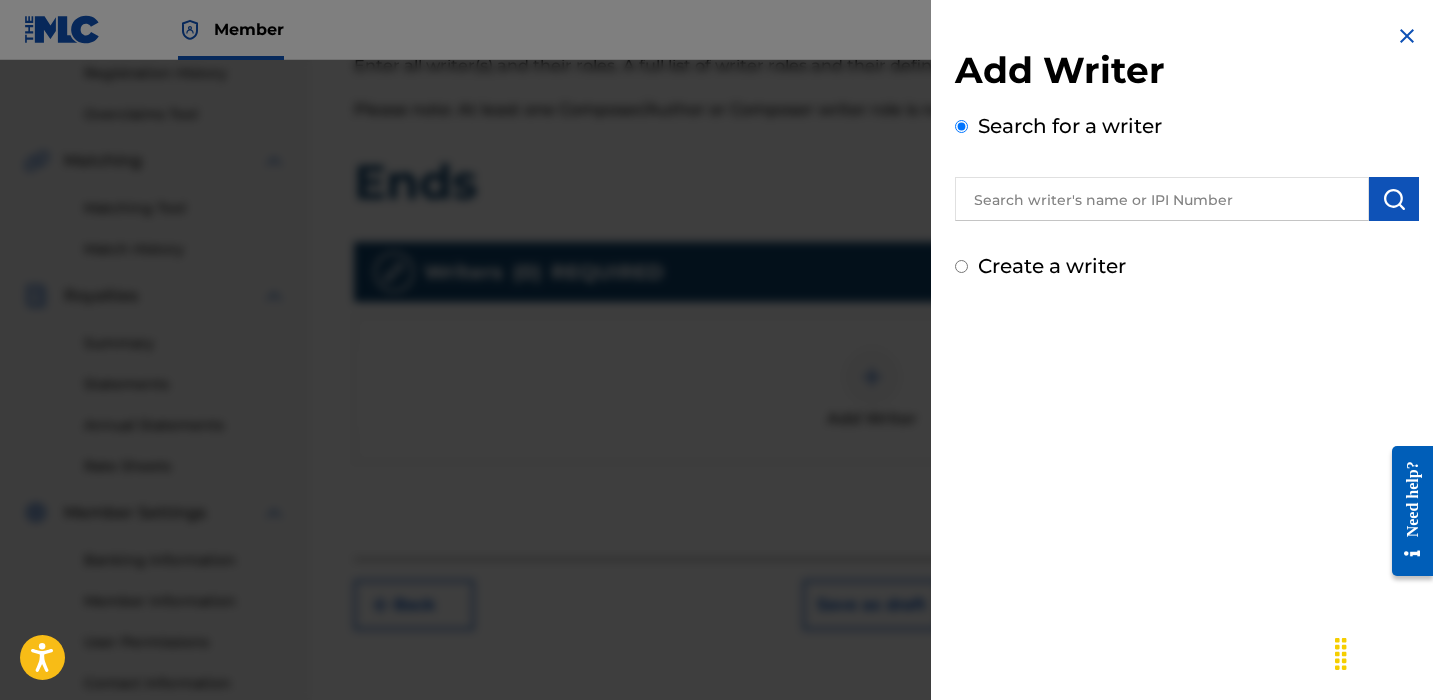 click on "Create a writer" at bounding box center [961, 266] 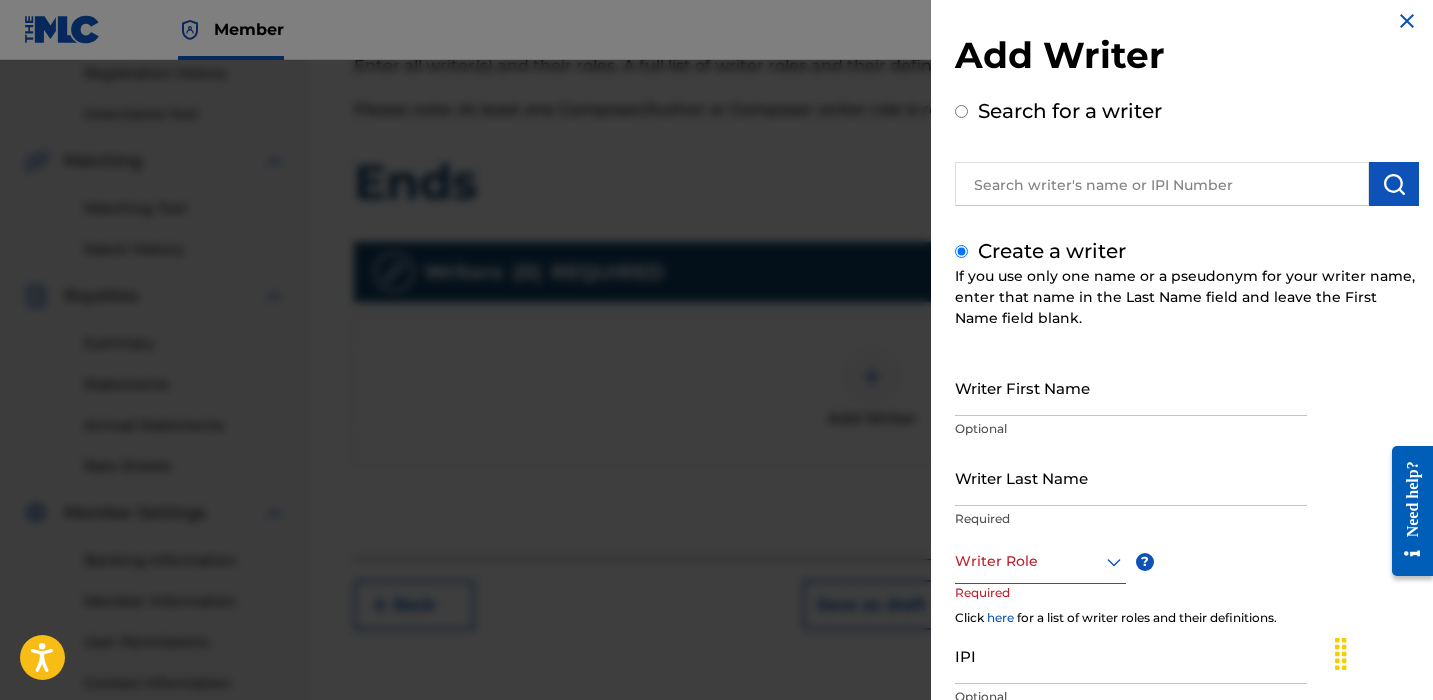 scroll, scrollTop: 41, scrollLeft: 0, axis: vertical 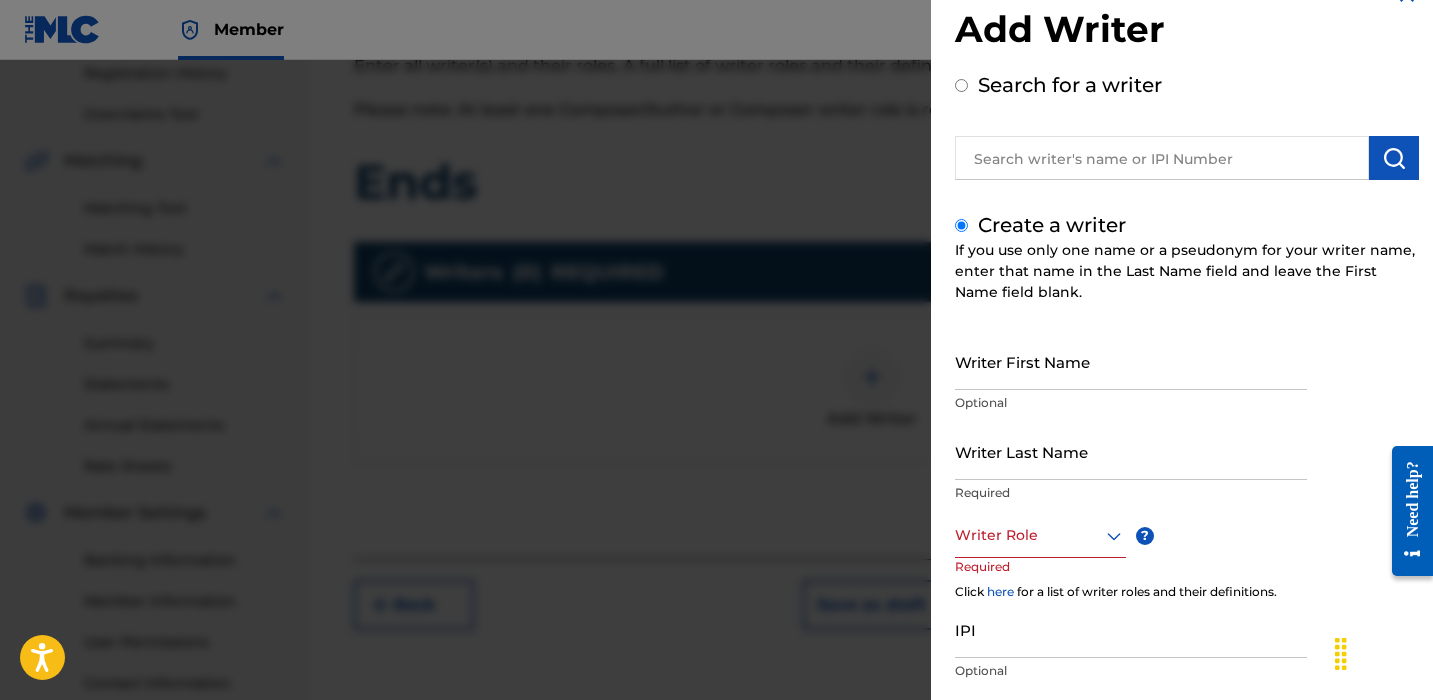 click on "Writer First Name" at bounding box center [1131, 361] 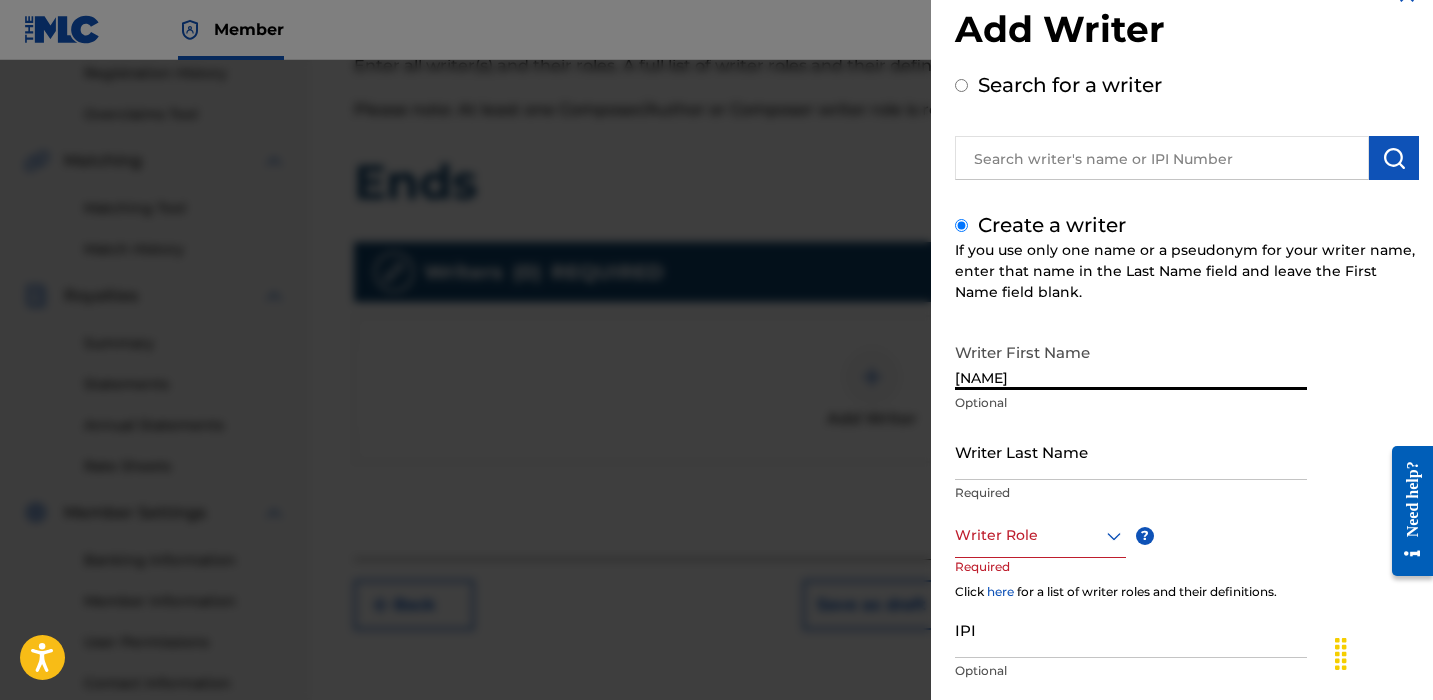 type on "[NAME]" 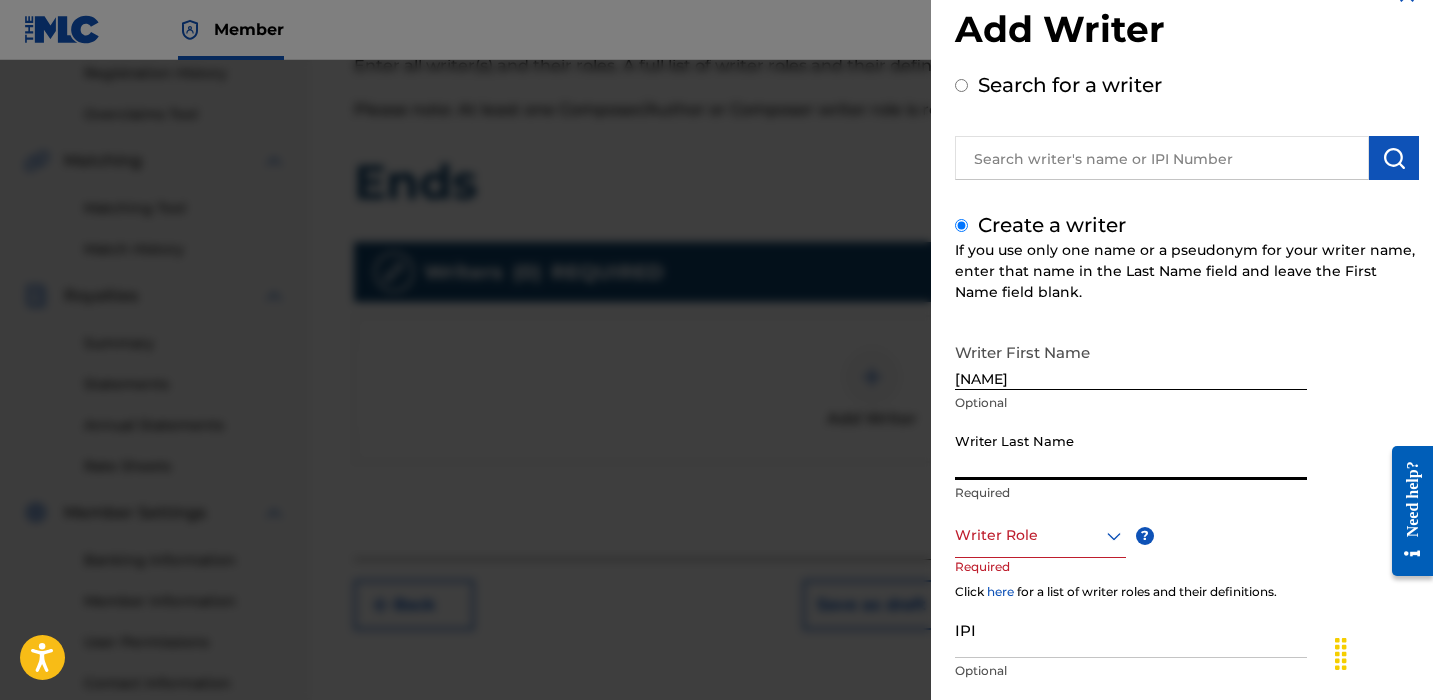 click on "Writer Last Name" at bounding box center [1131, 451] 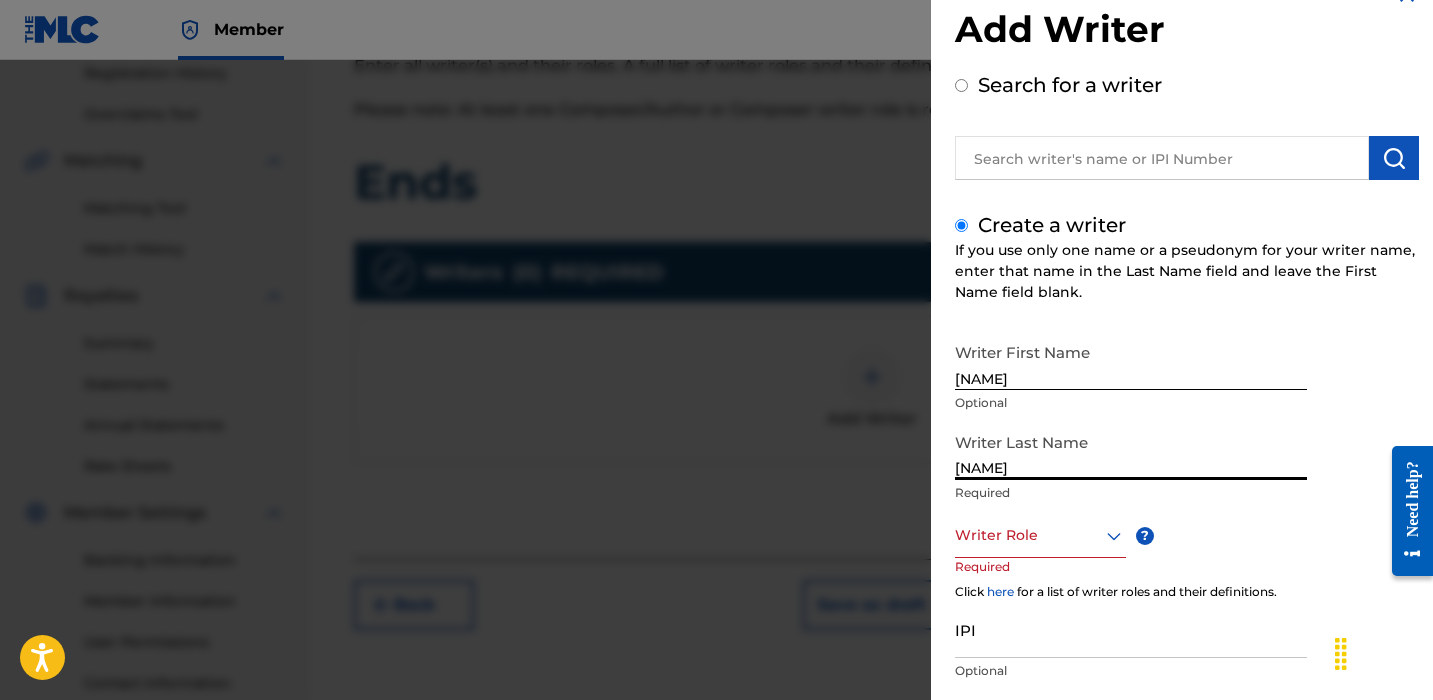 type on "[NAME]" 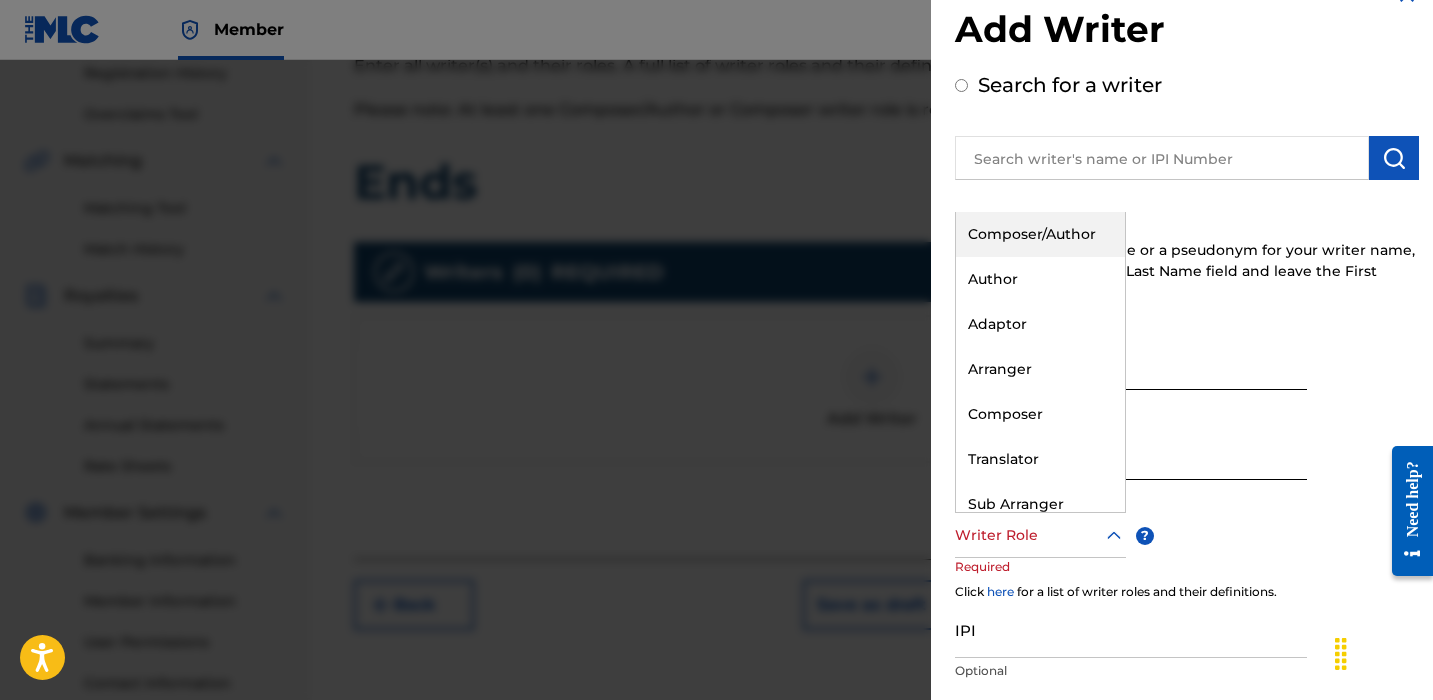click on "Composer/Author" at bounding box center (1040, 234) 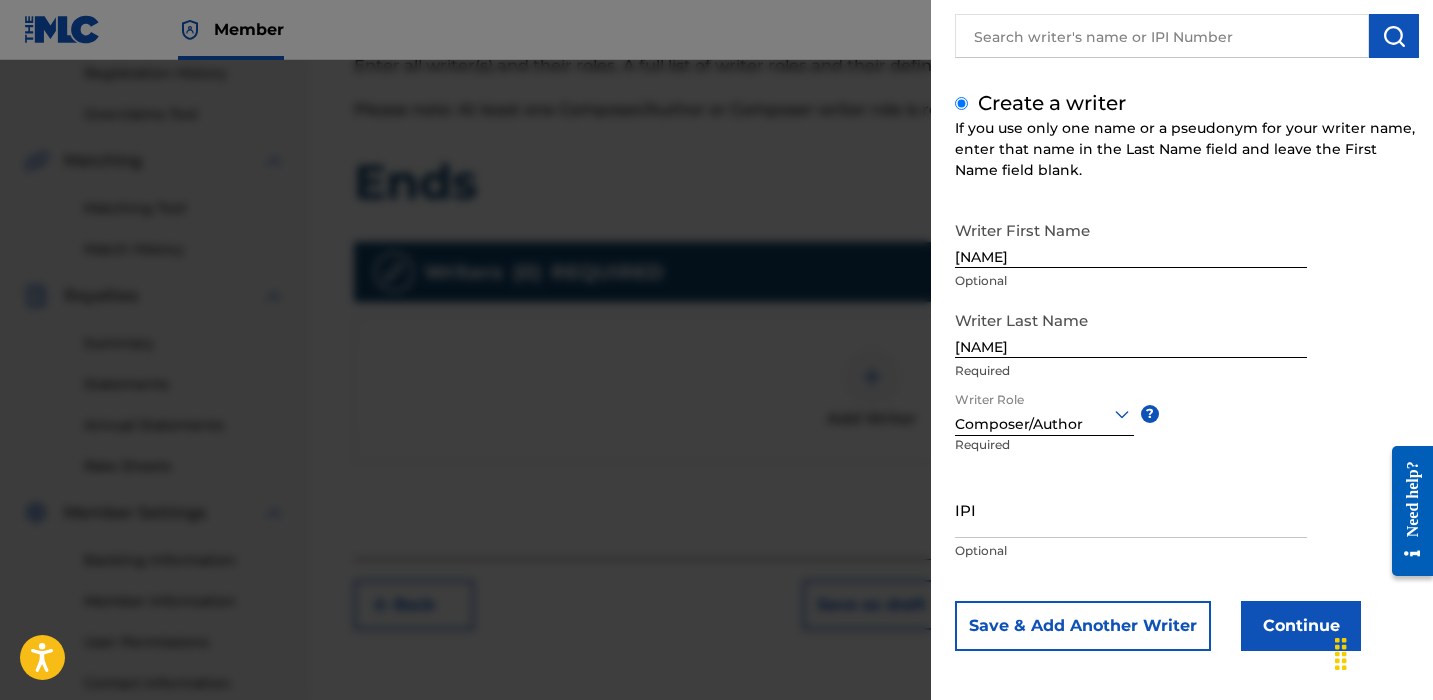 scroll, scrollTop: 168, scrollLeft: 0, axis: vertical 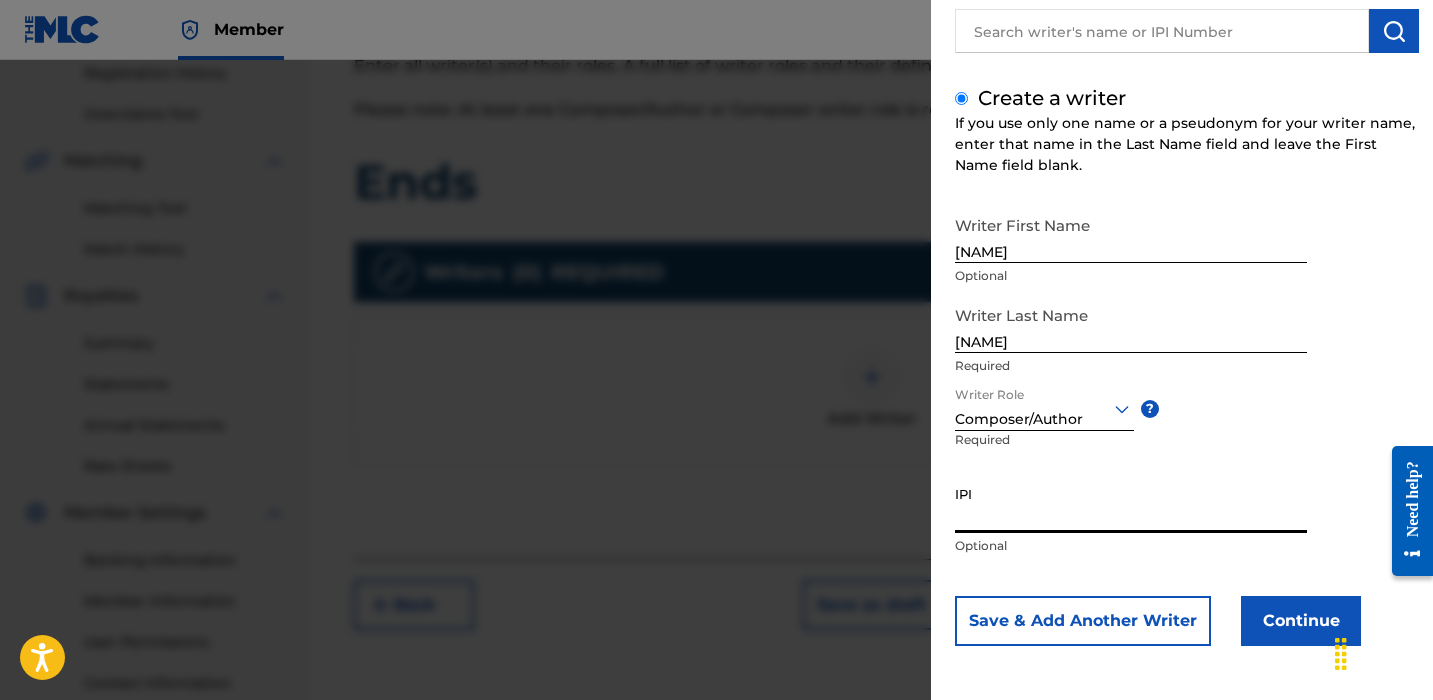 click on "IPI" at bounding box center [1131, 504] 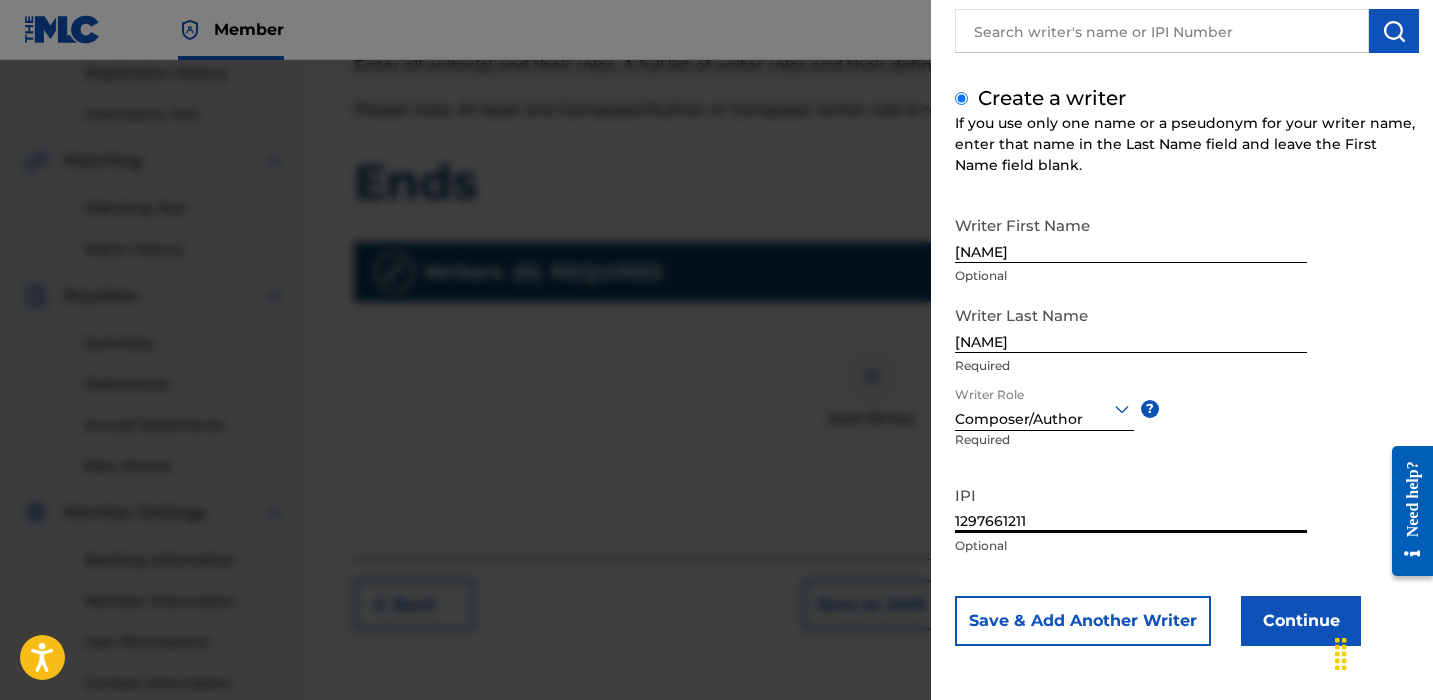 type on "1297661211" 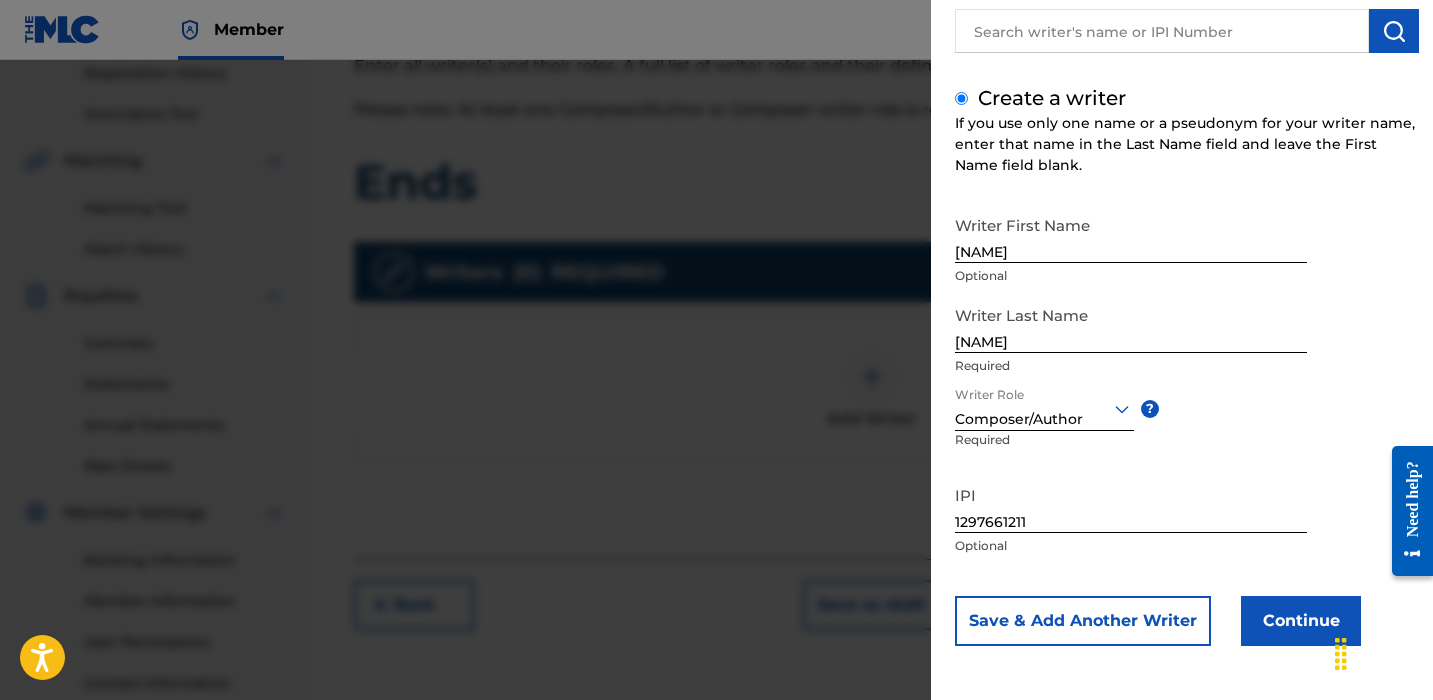 click on "Save & Add Another Writer" at bounding box center [1083, 621] 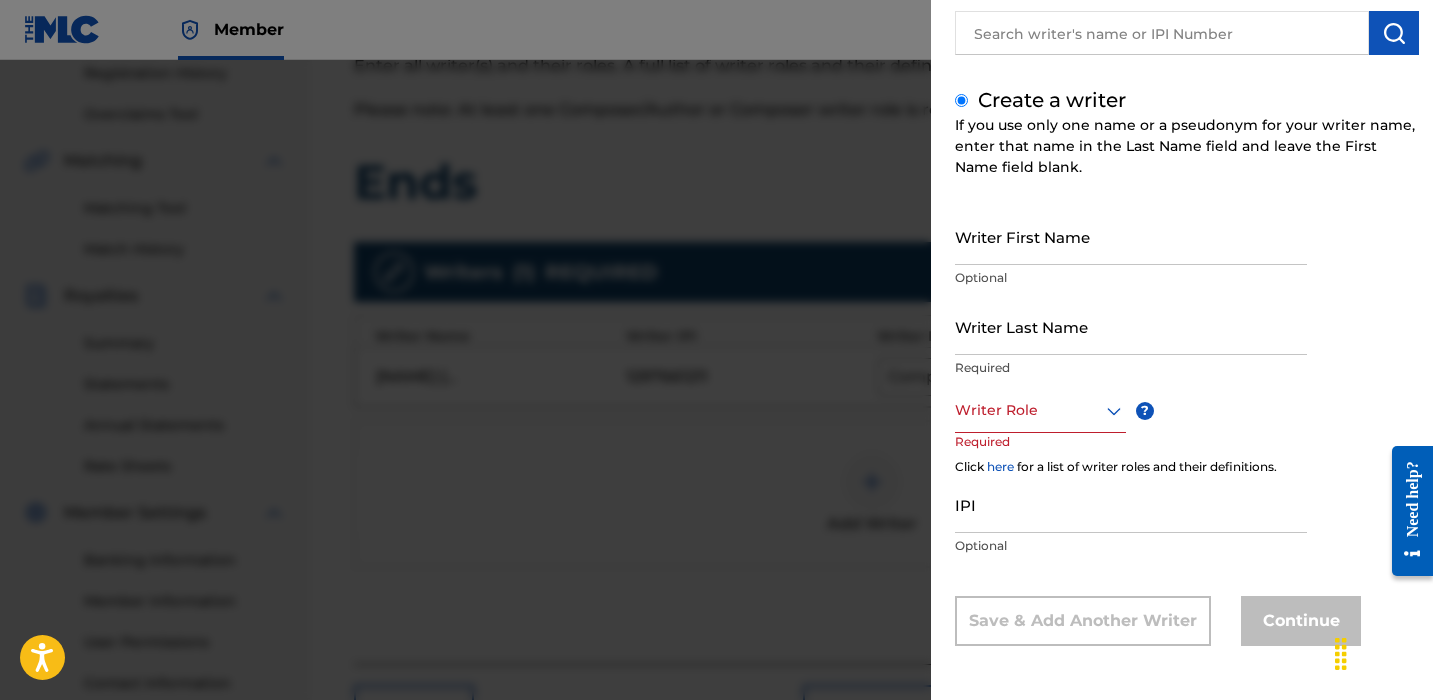 scroll, scrollTop: 166, scrollLeft: 0, axis: vertical 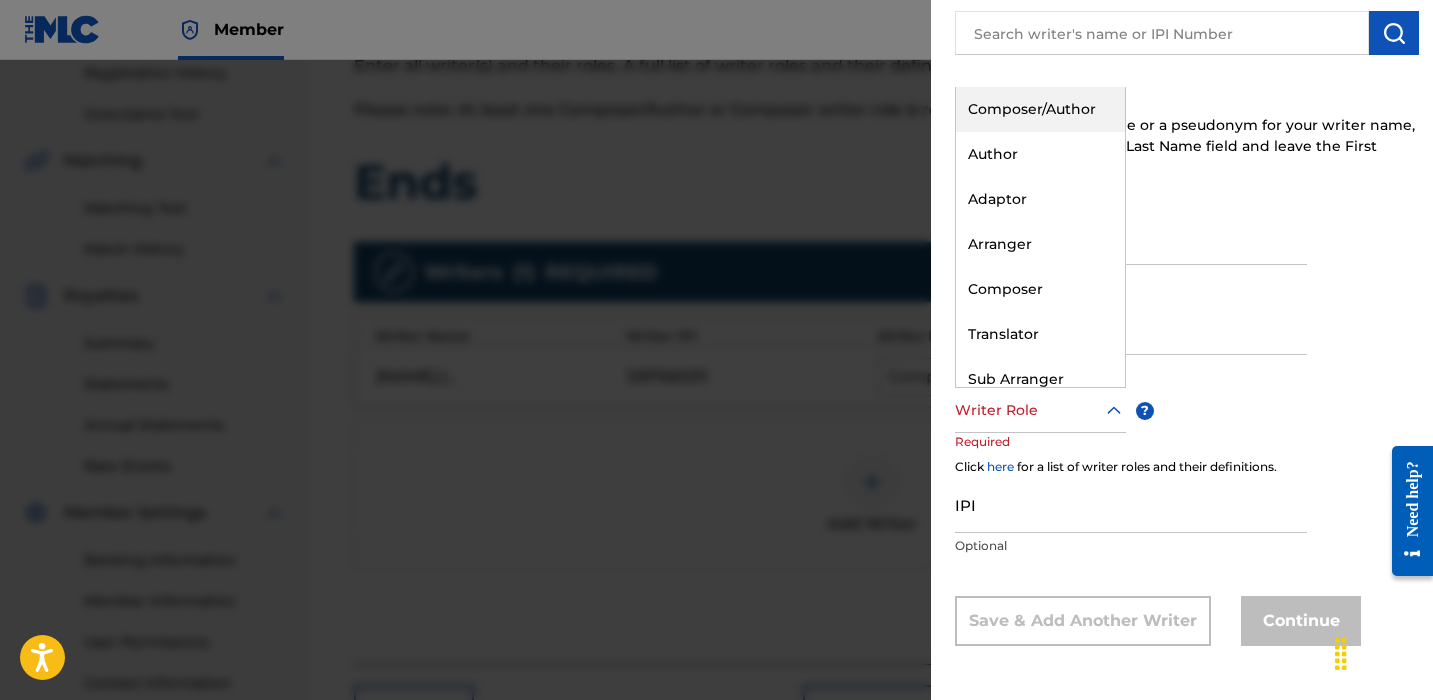 click on "Composer/Author" at bounding box center (1040, 109) 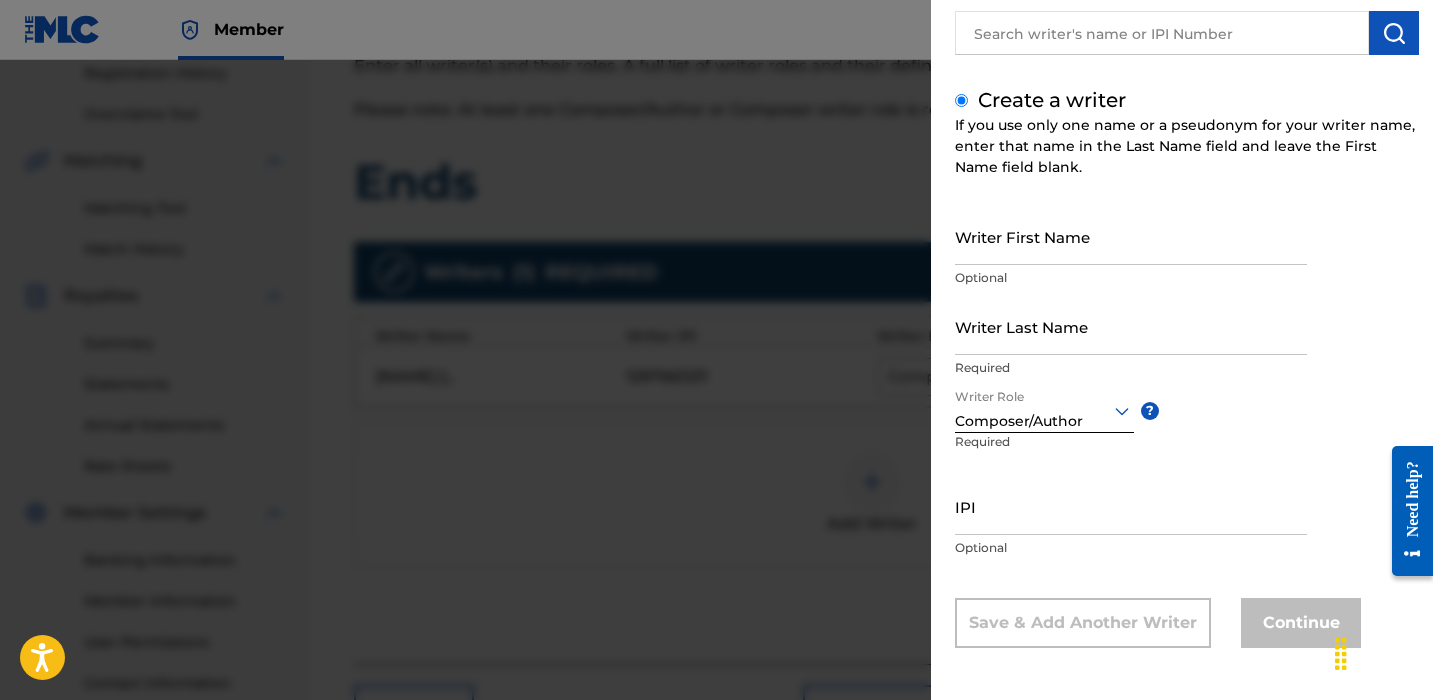 click on "IPI" at bounding box center (1131, 506) 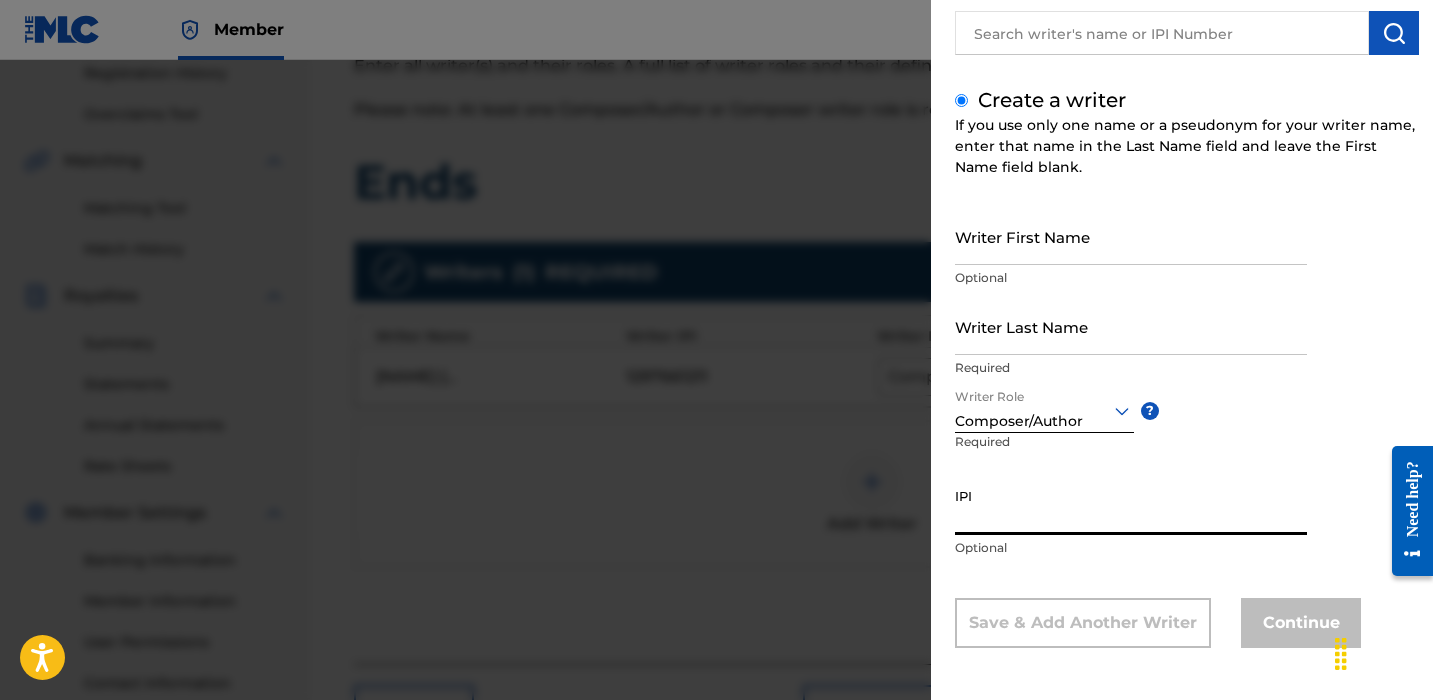 click on "Writer First Name" at bounding box center (1131, 236) 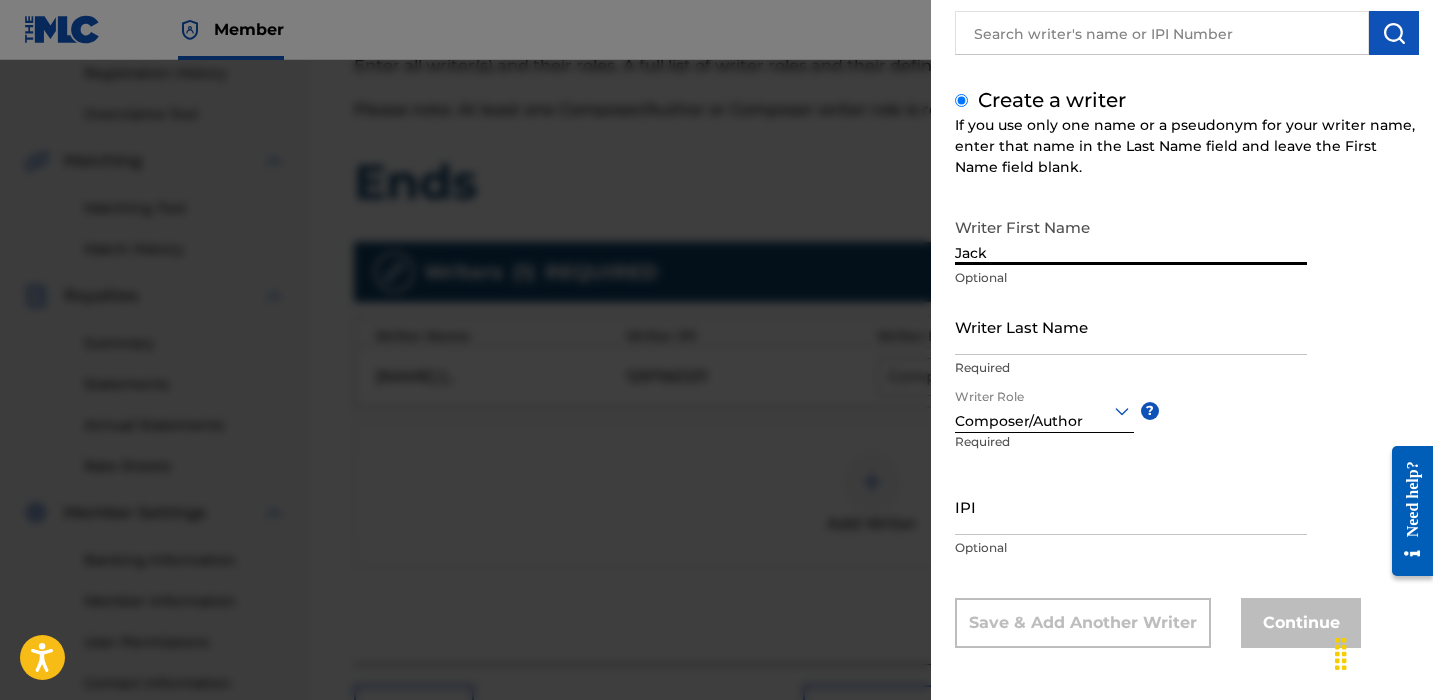 type on "Jack" 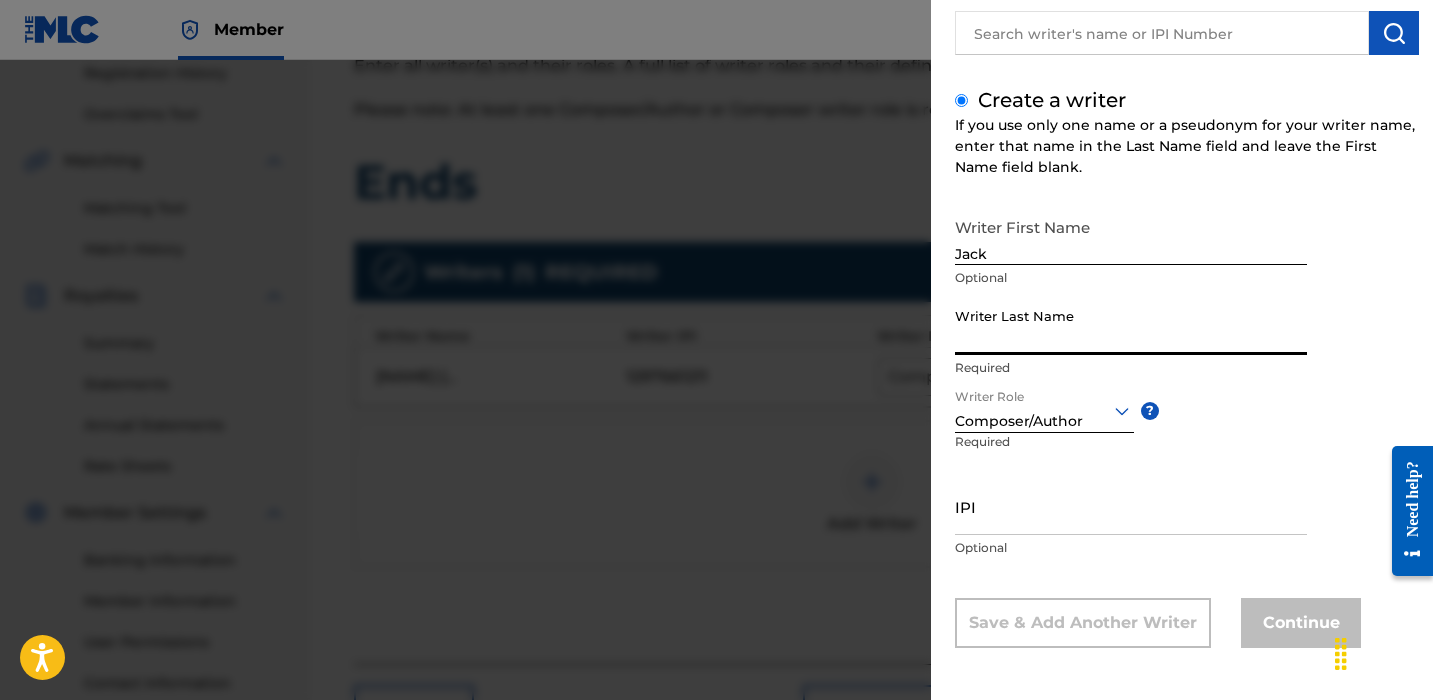click on "Writer Last Name" at bounding box center [1131, 326] 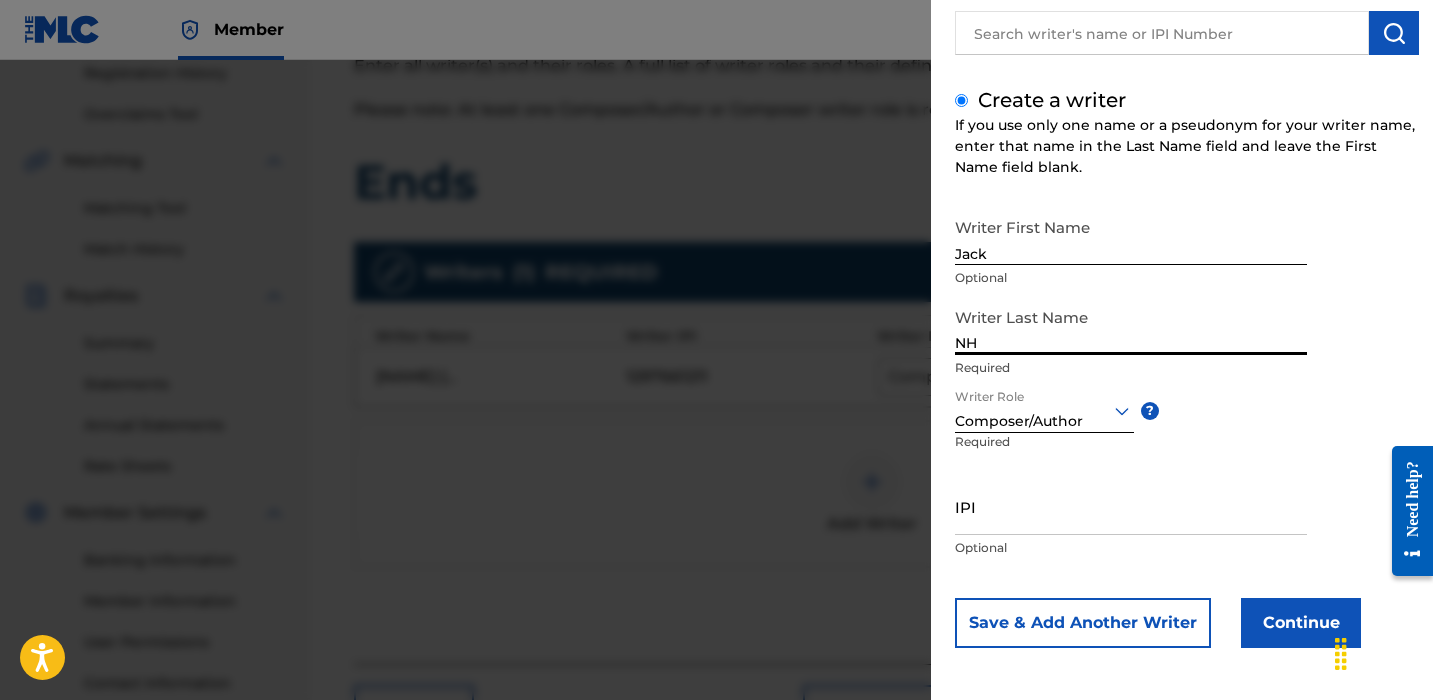type on "N" 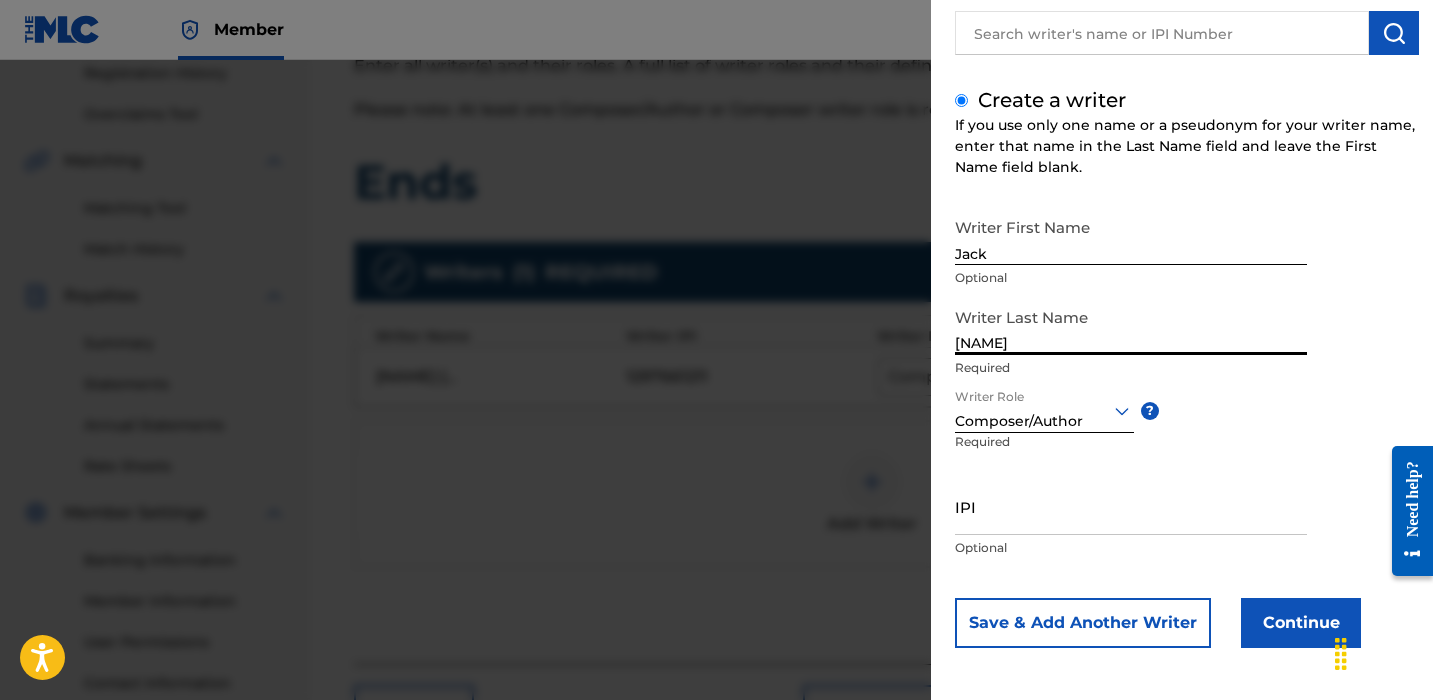 type on "[NAME]" 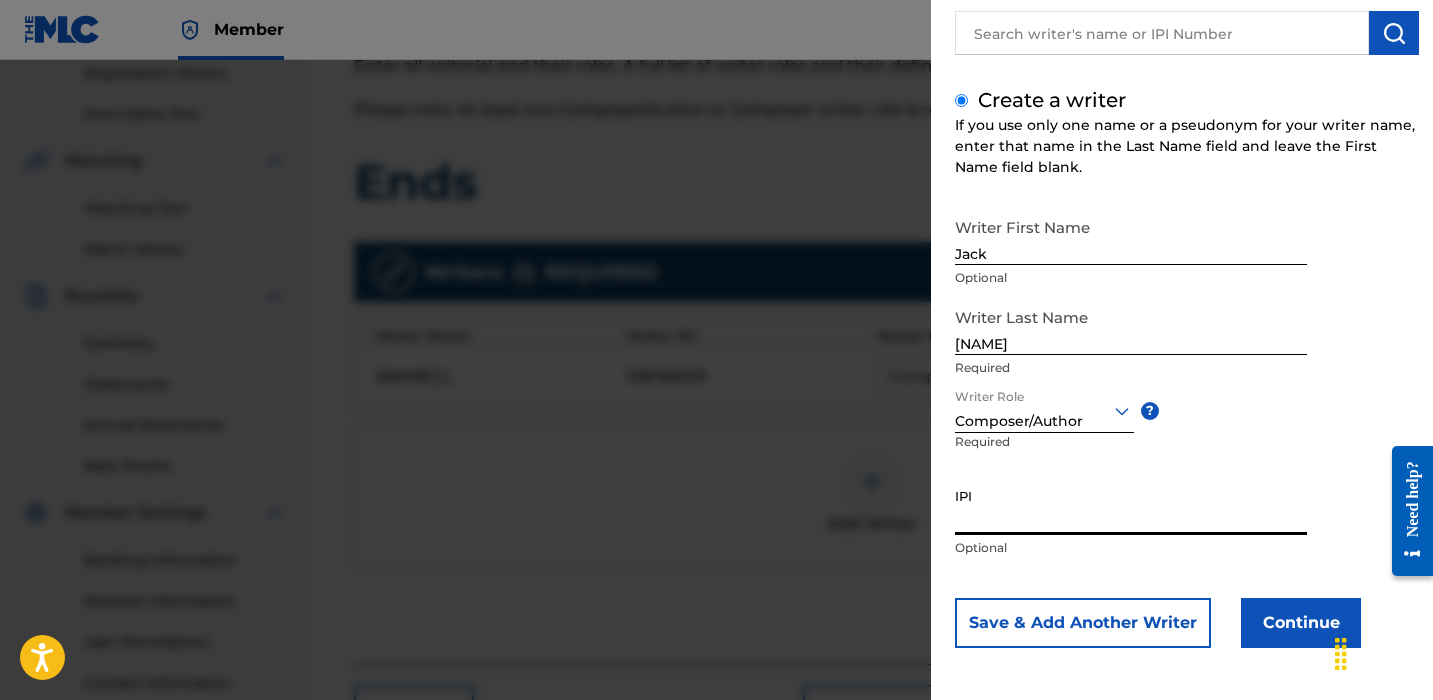 paste on "1298067021" 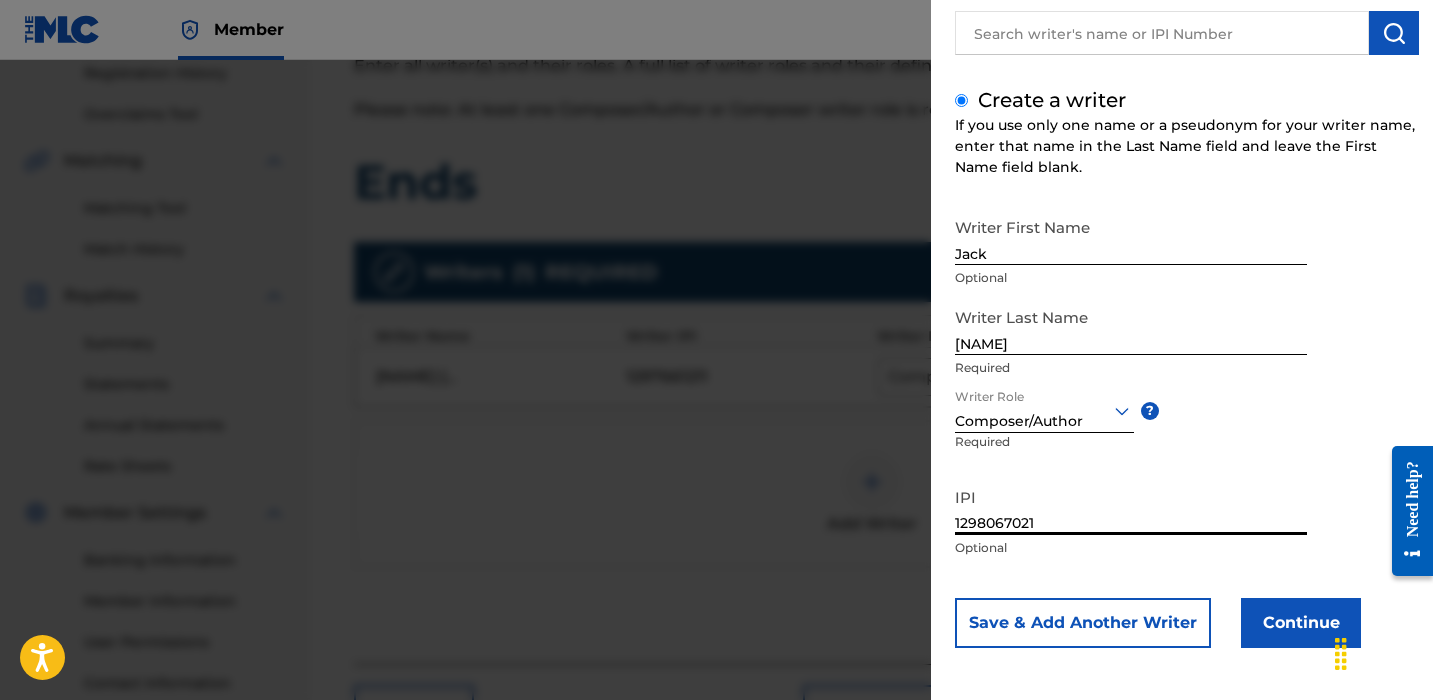 type on "1298067021" 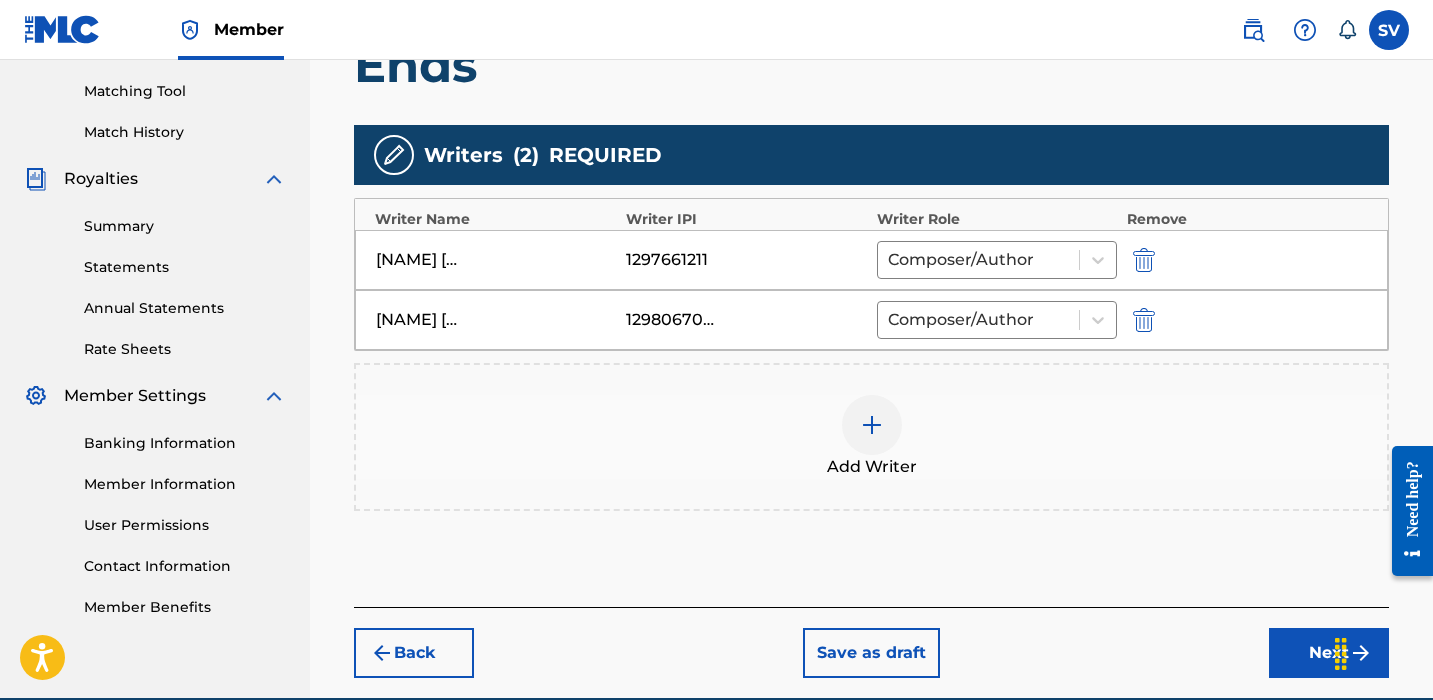 scroll, scrollTop: 596, scrollLeft: 0, axis: vertical 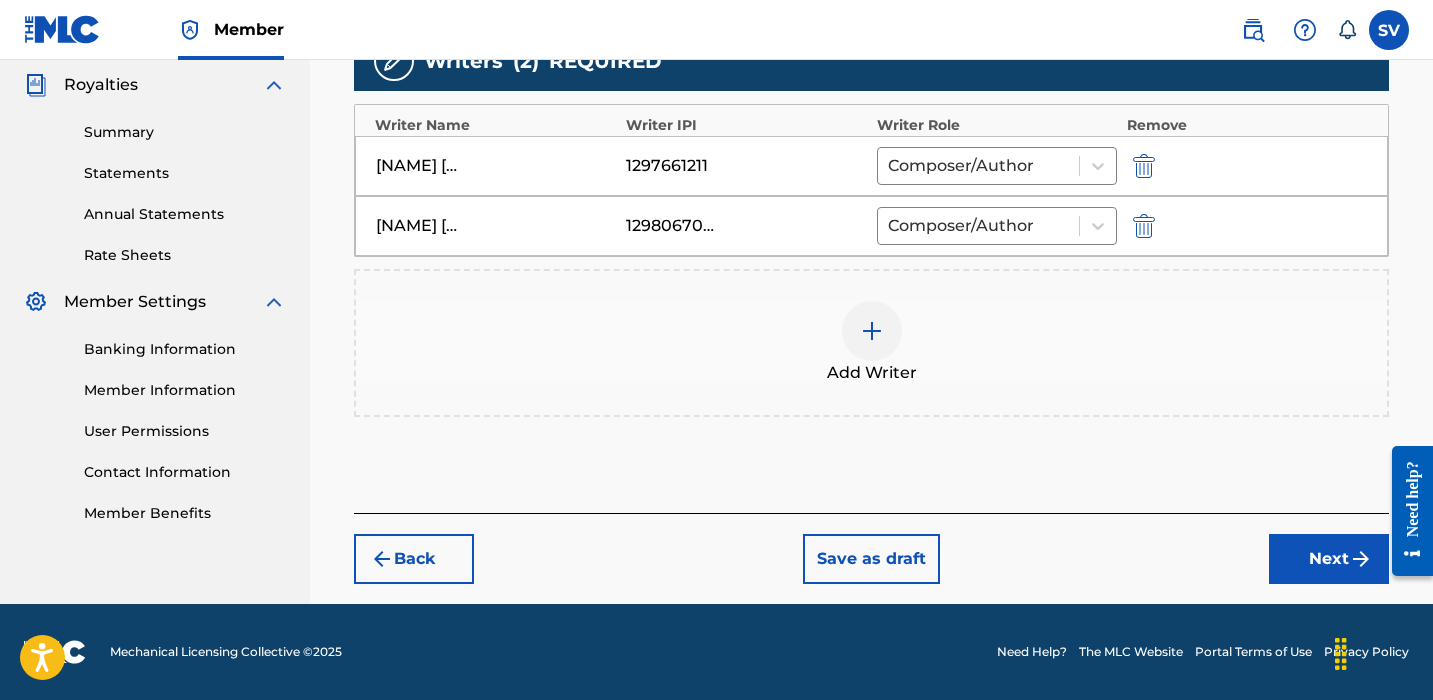 click on "Back Save as draft Next" at bounding box center (871, 548) 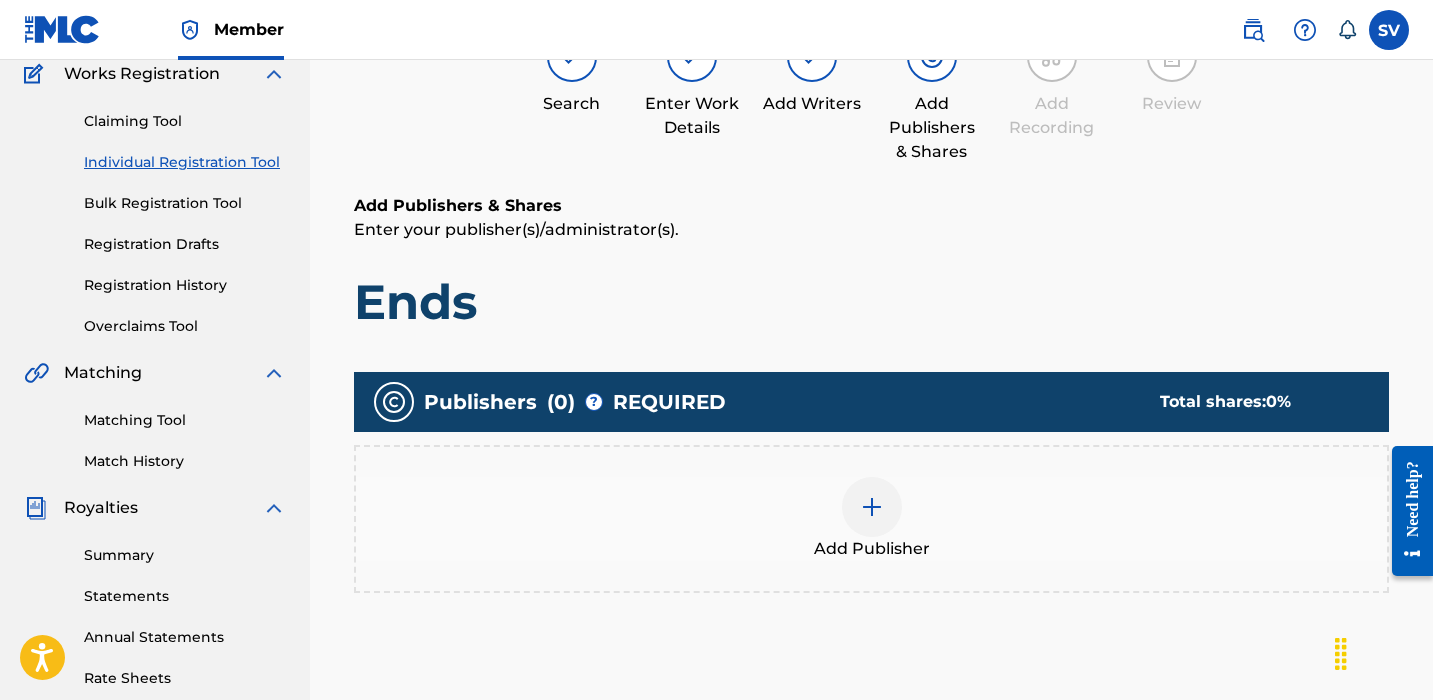 scroll, scrollTop: 219, scrollLeft: 0, axis: vertical 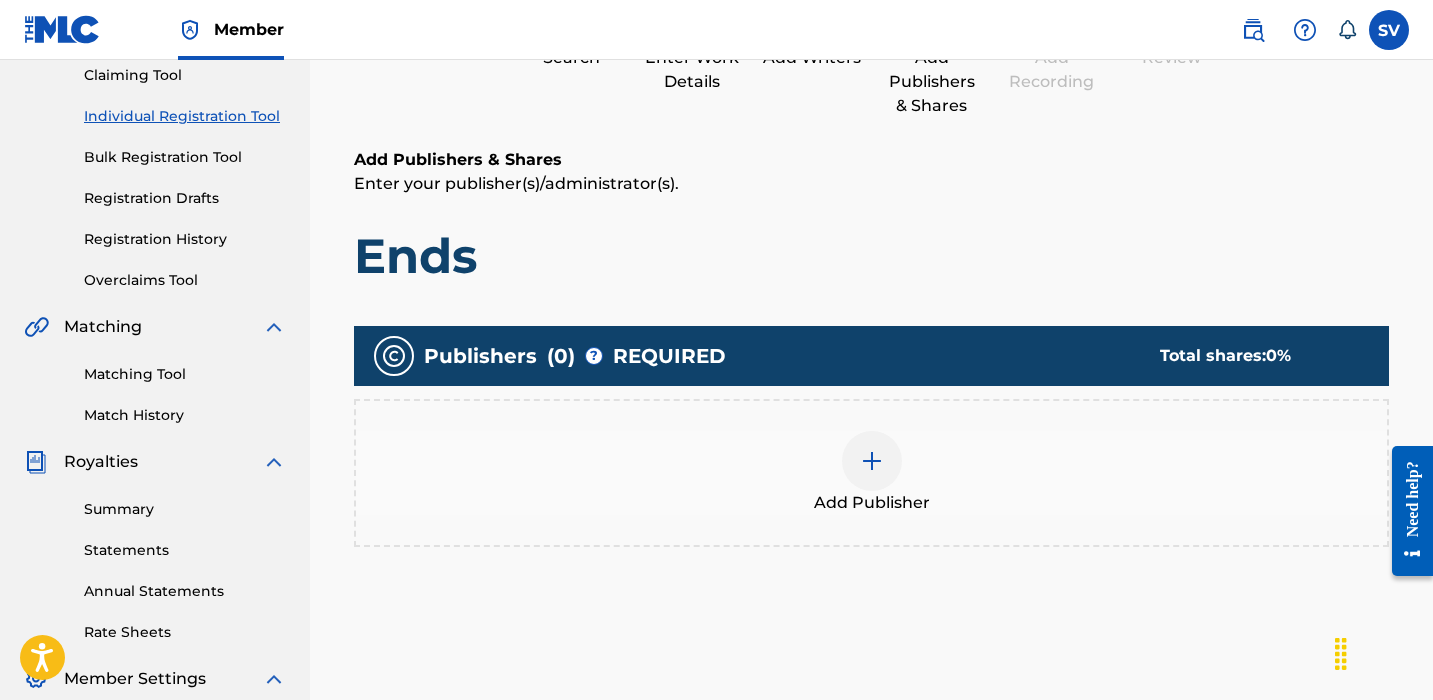 click at bounding box center [872, 461] 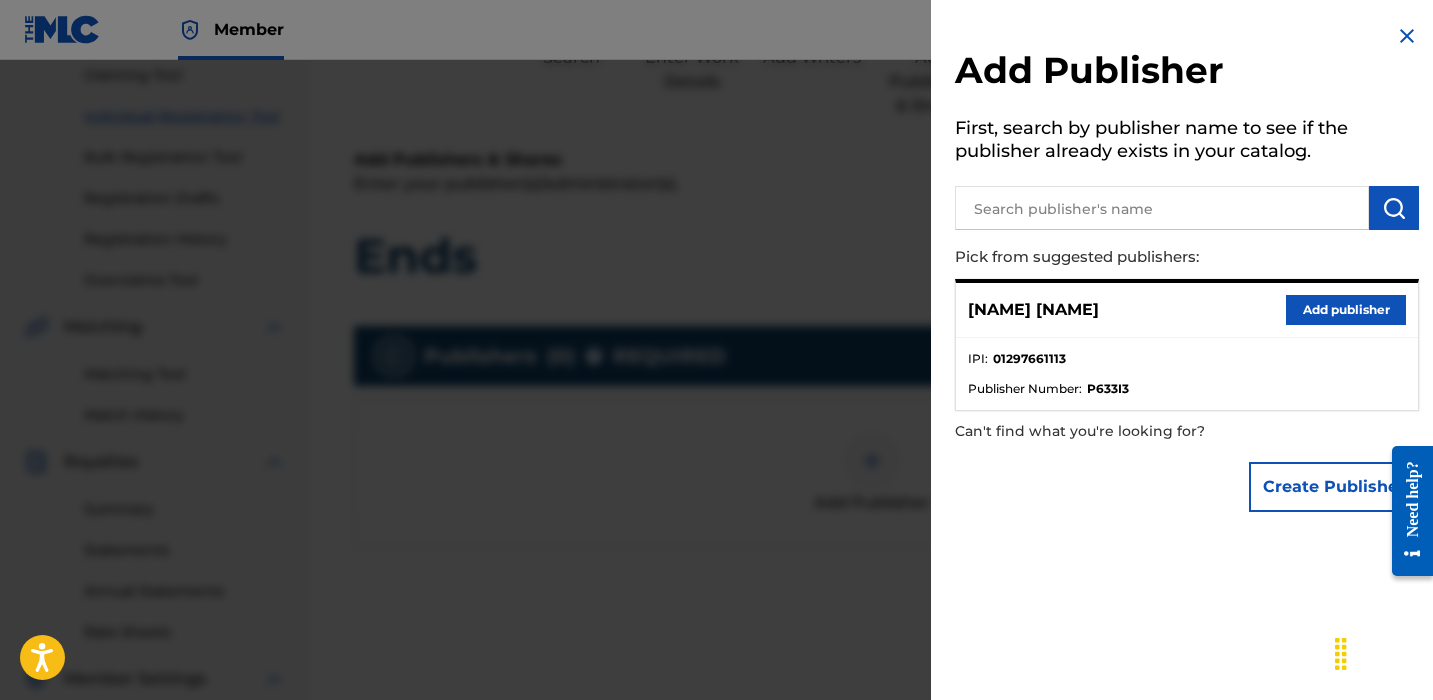 click on "Add publisher" at bounding box center [1346, 310] 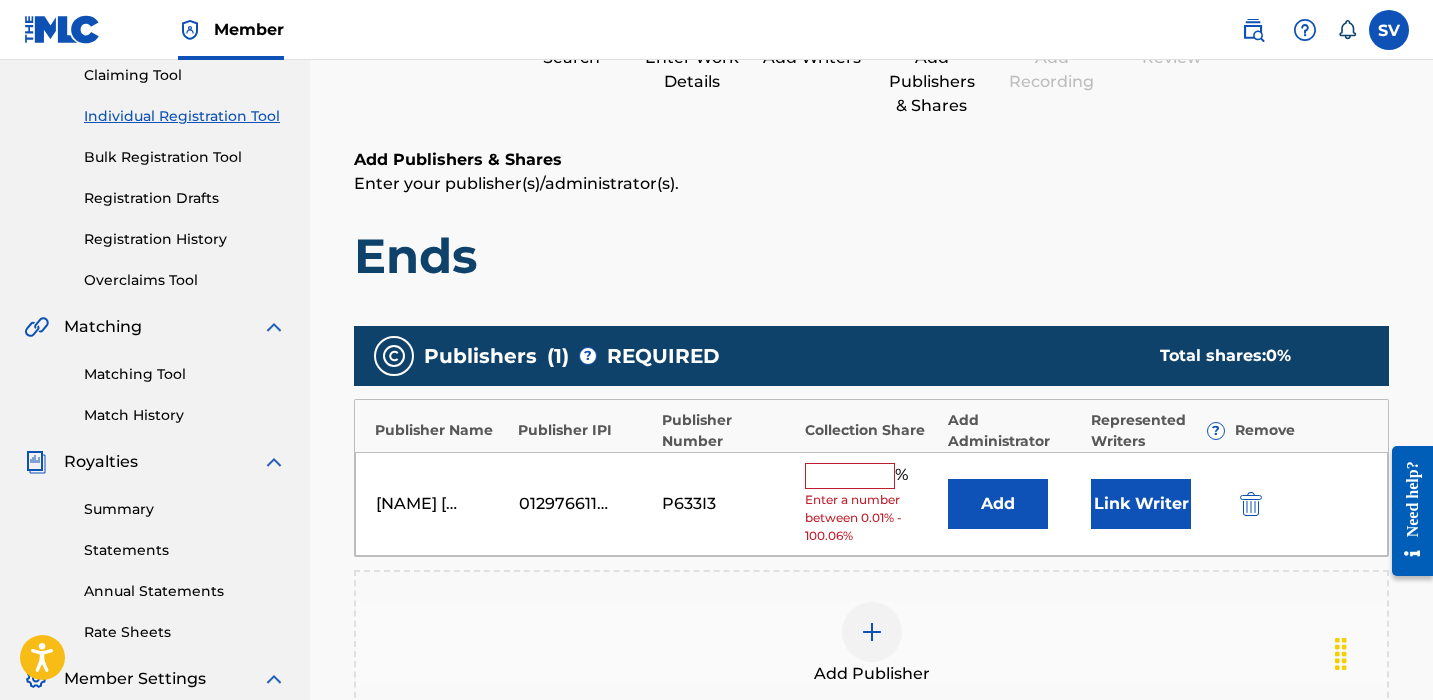 click at bounding box center (850, 476) 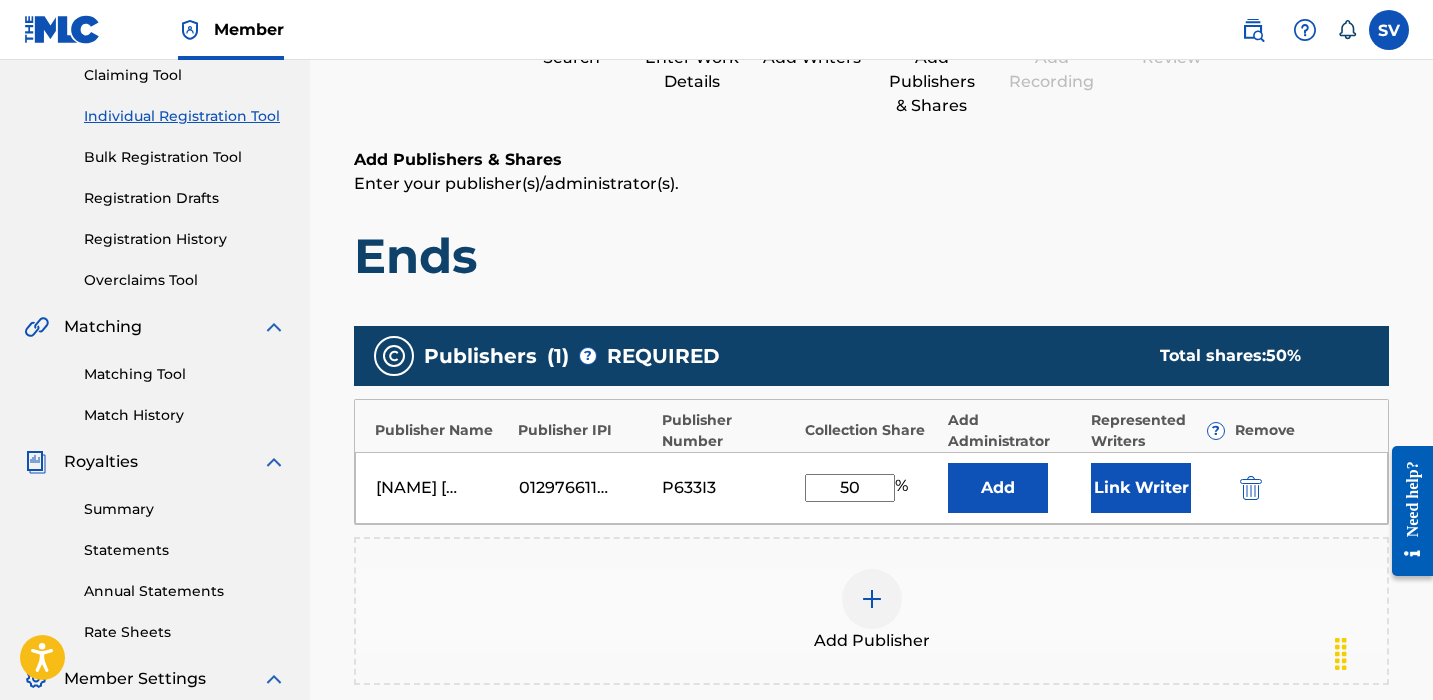 type on "50" 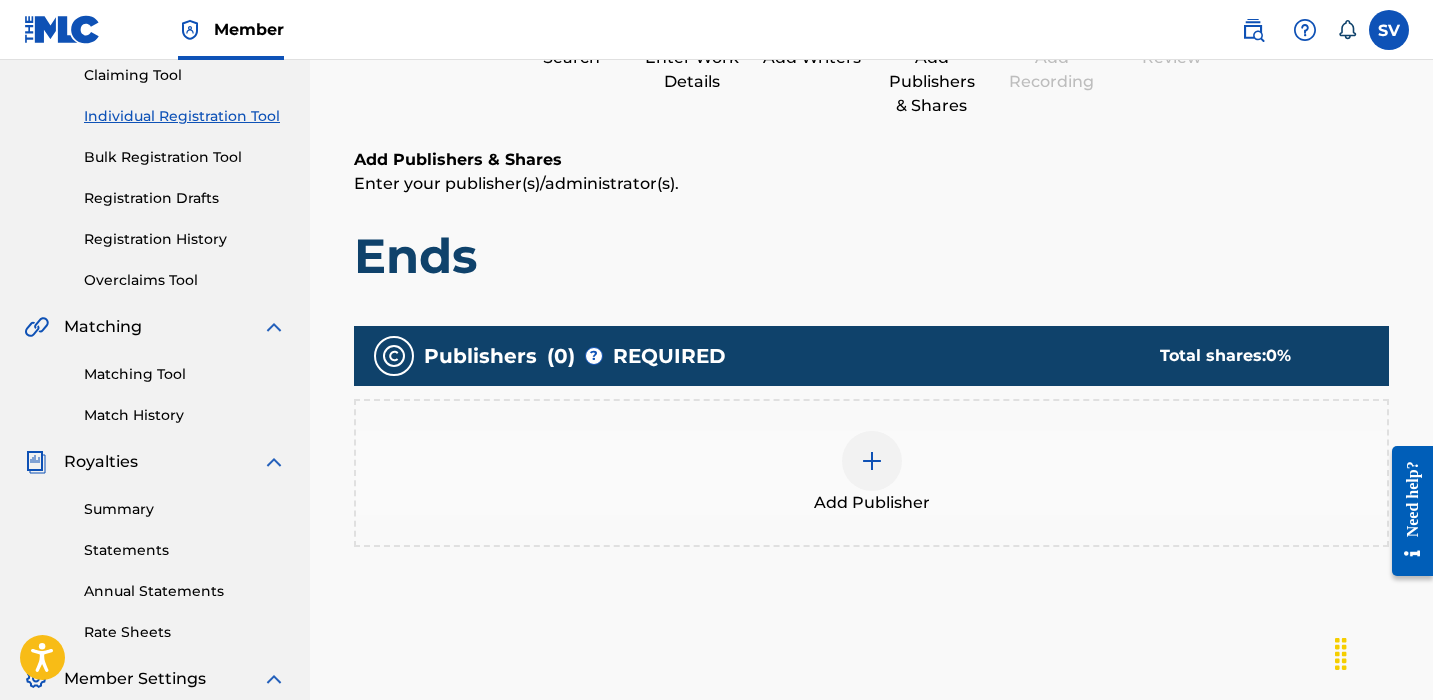 click at bounding box center [872, 461] 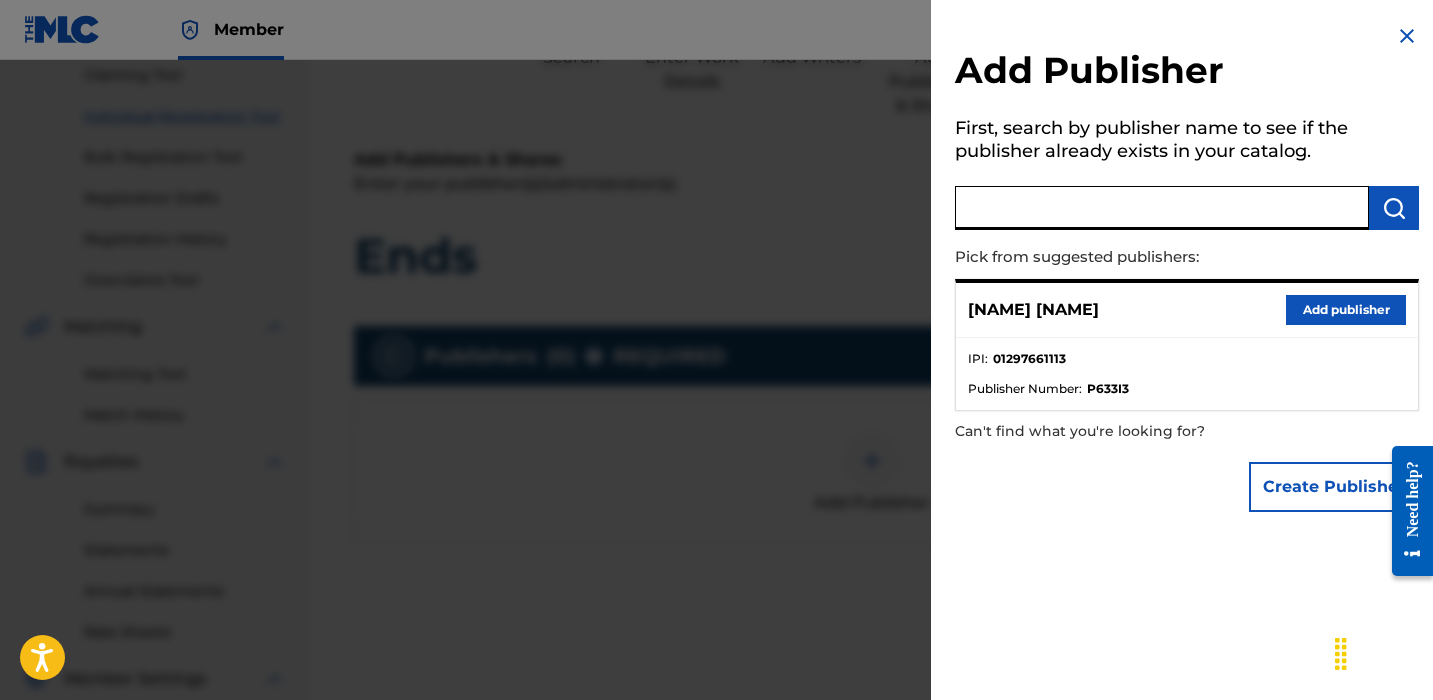 click at bounding box center [1162, 208] 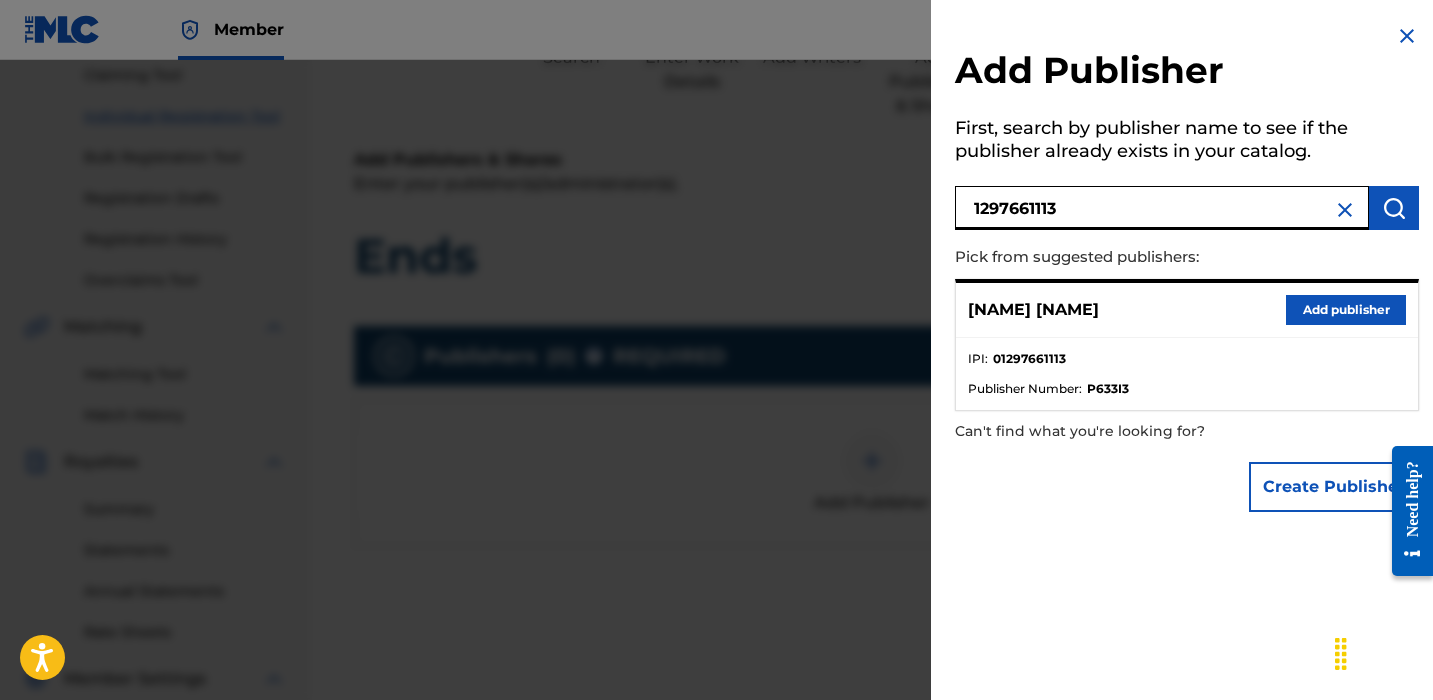 type on "1297661113" 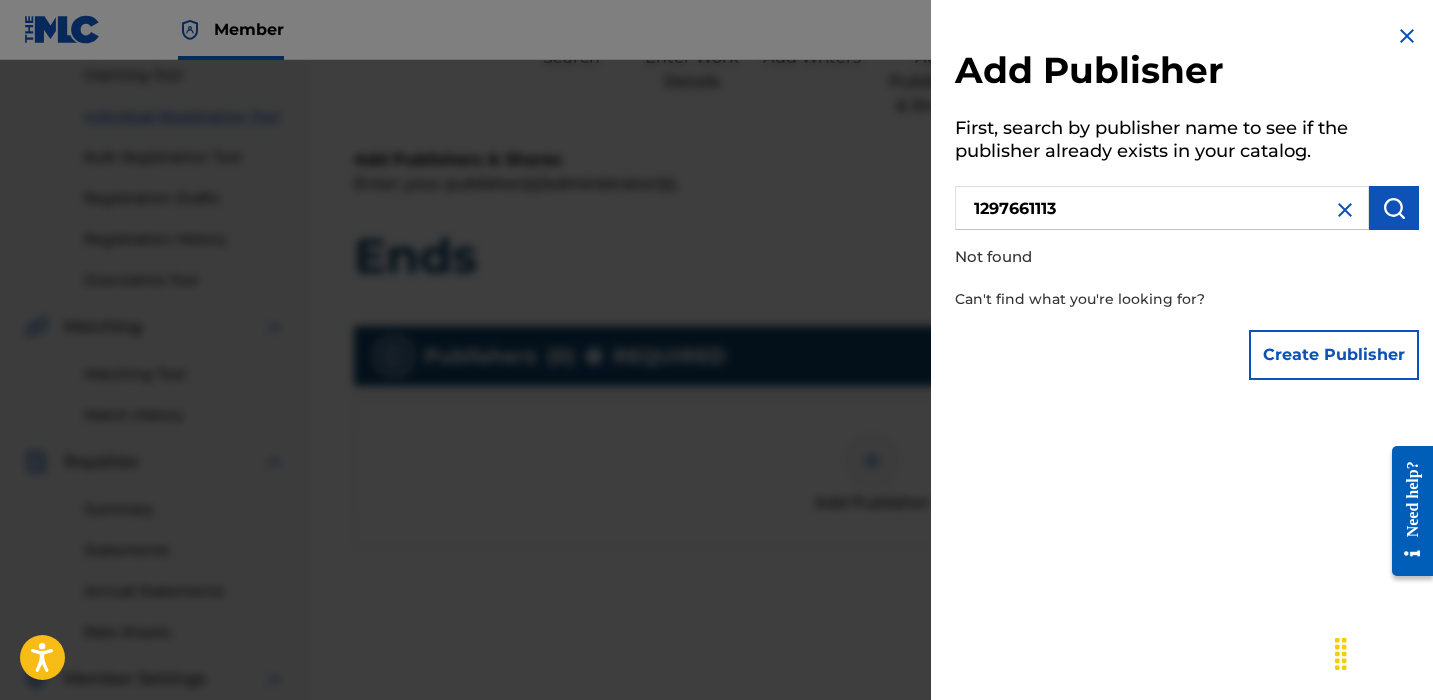 click at bounding box center (1345, 210) 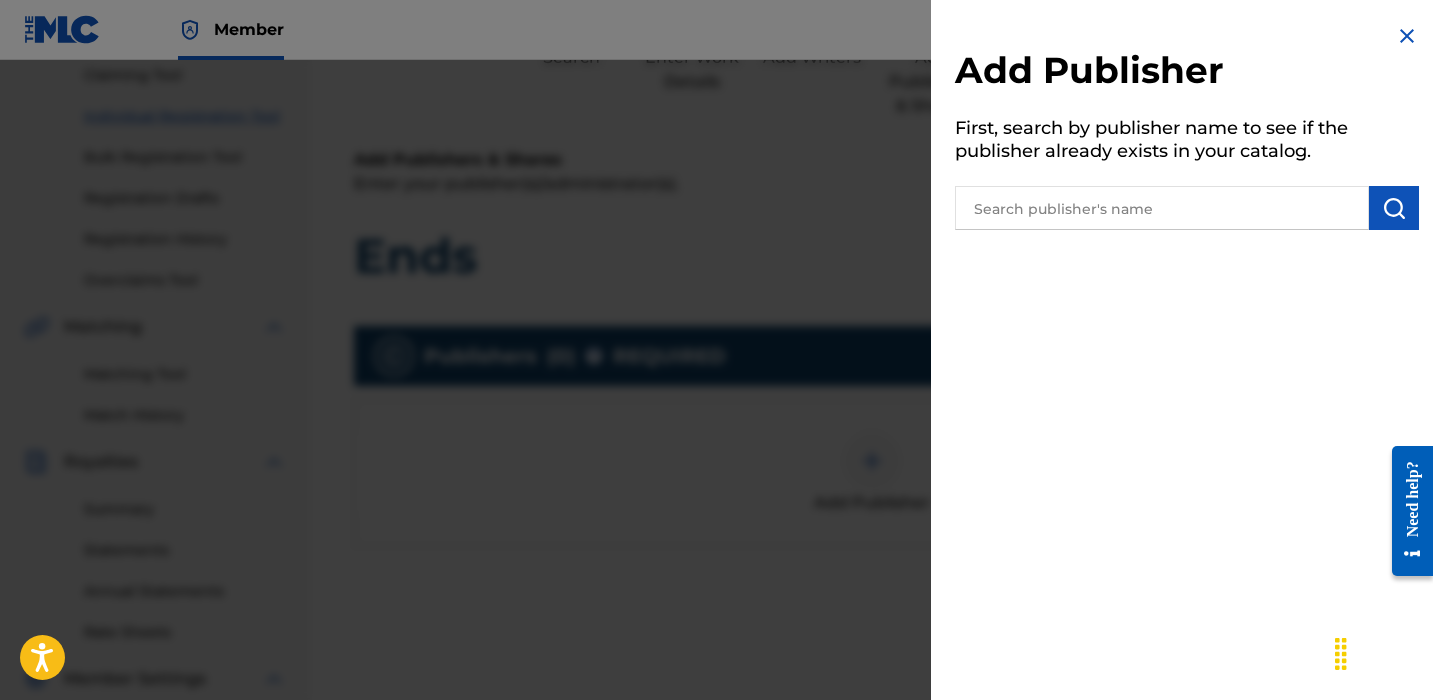 click at bounding box center [1407, 36] 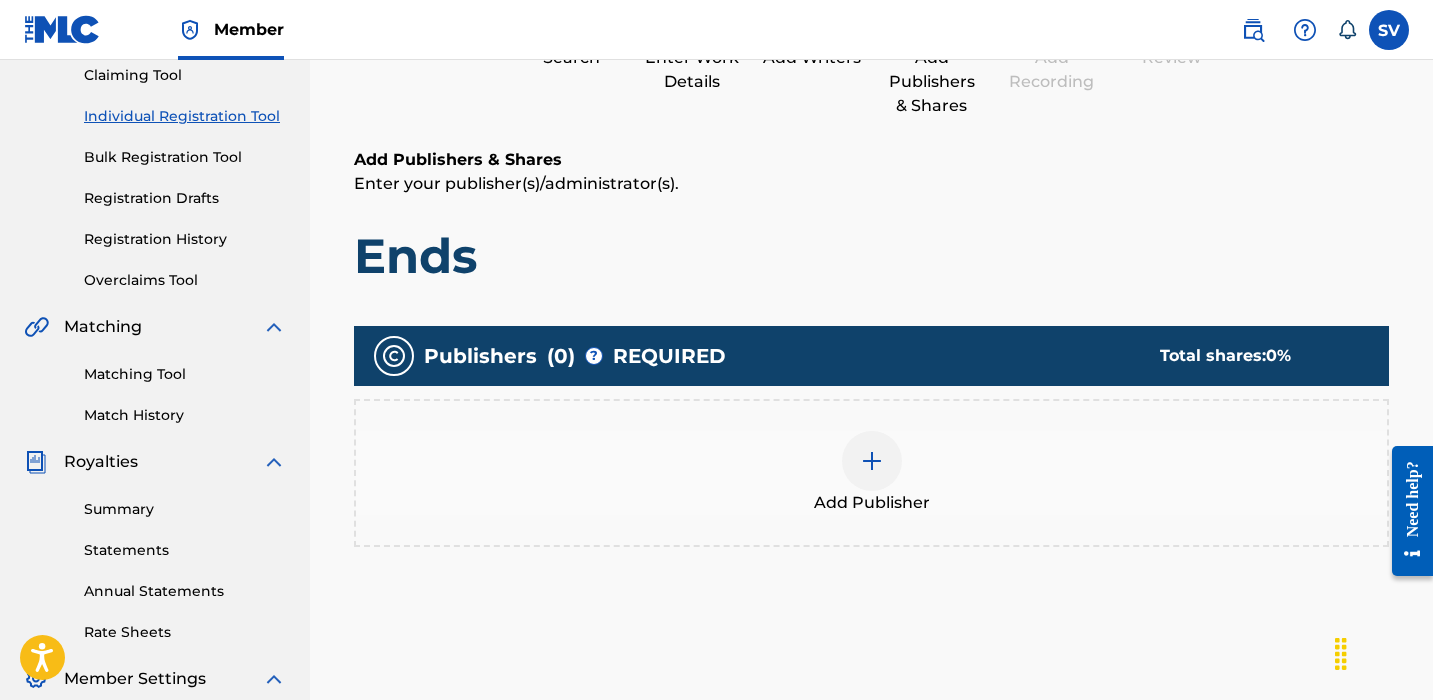 click on "Add Publisher" at bounding box center [871, 473] 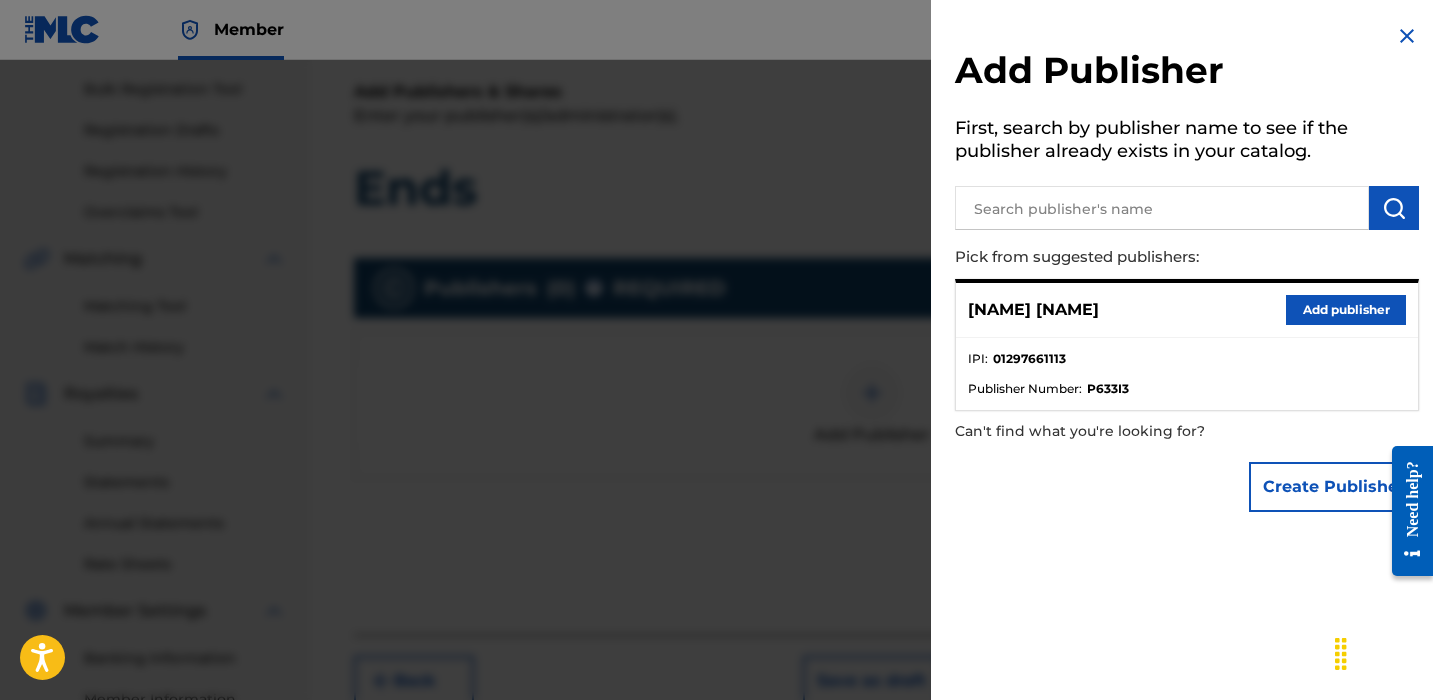 scroll, scrollTop: 306, scrollLeft: 0, axis: vertical 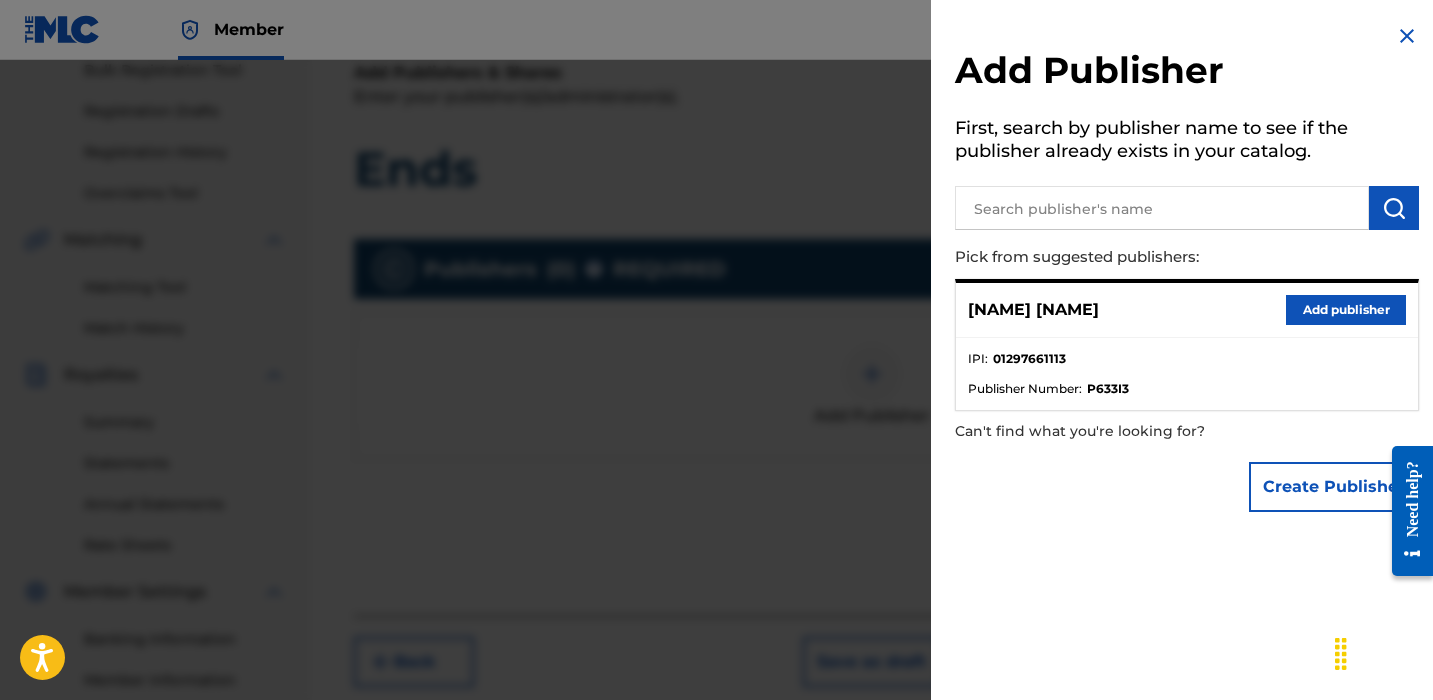 click at bounding box center (1407, 36) 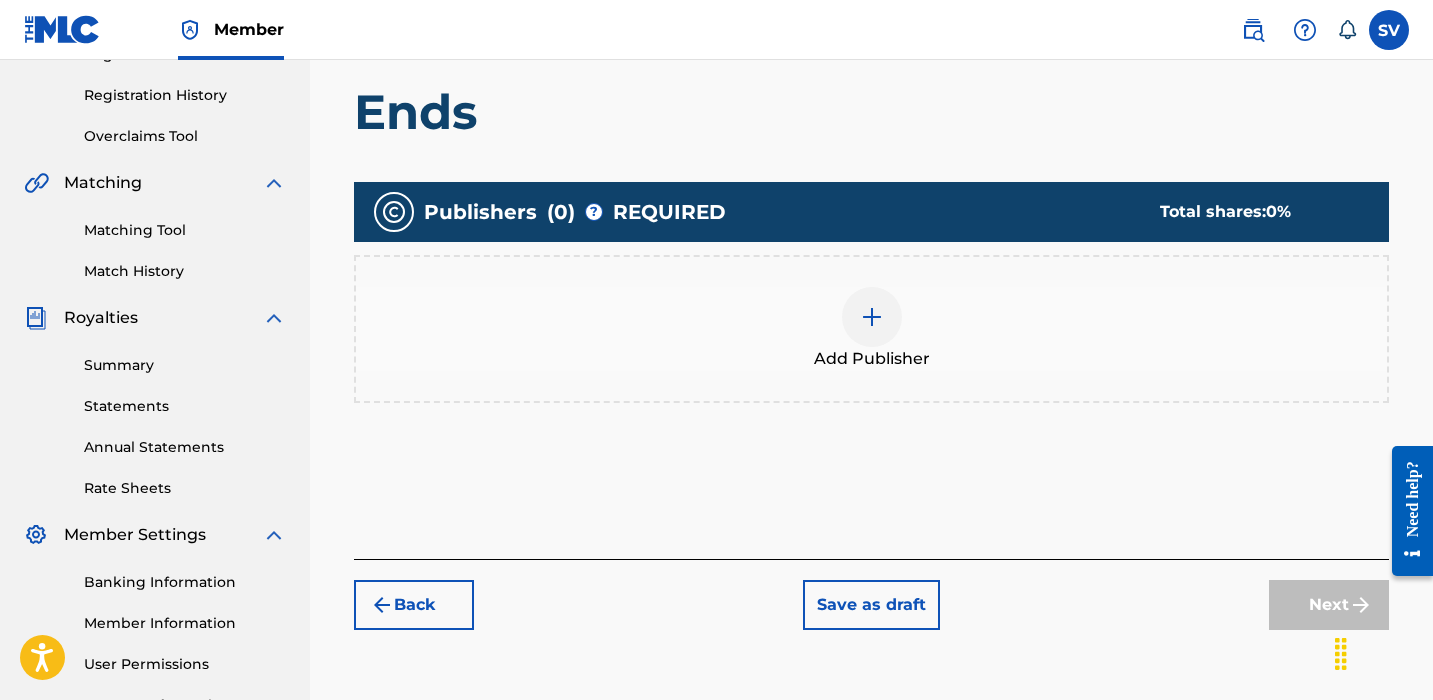 scroll, scrollTop: 420, scrollLeft: 0, axis: vertical 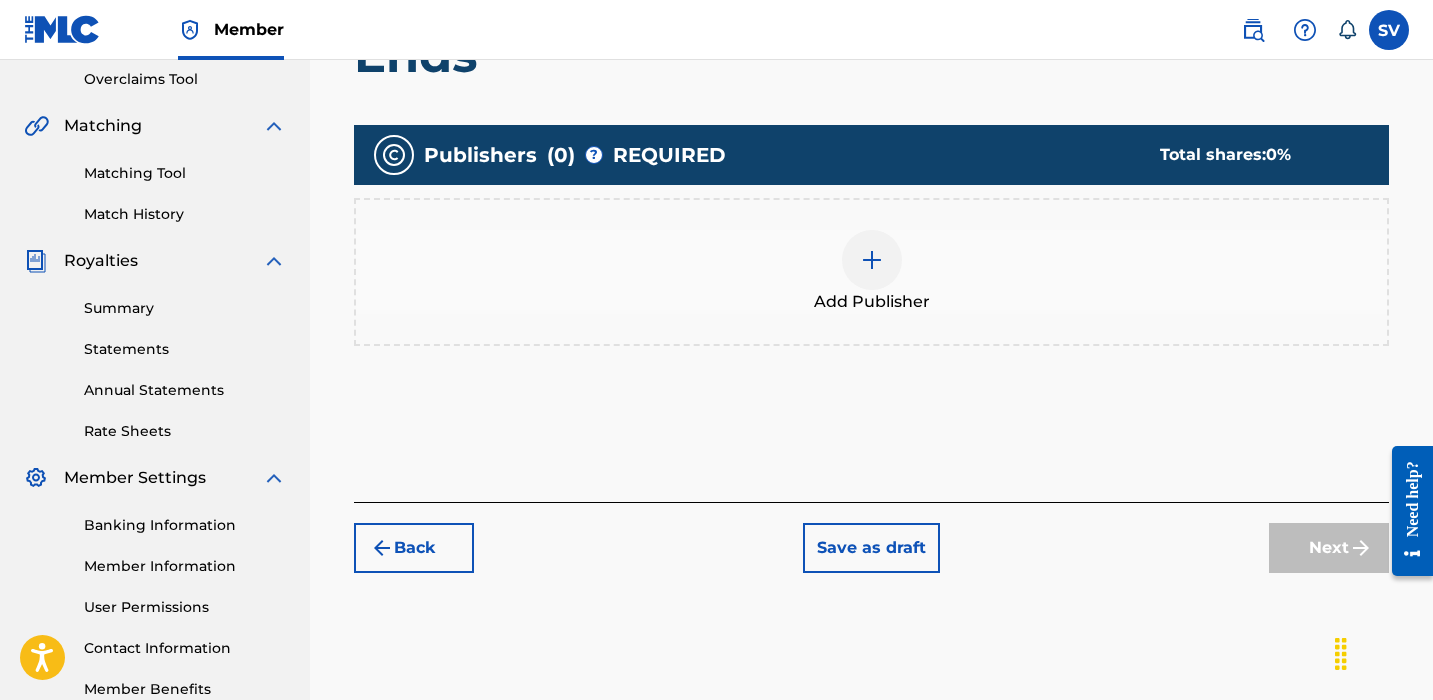 click on "Back" at bounding box center [414, 548] 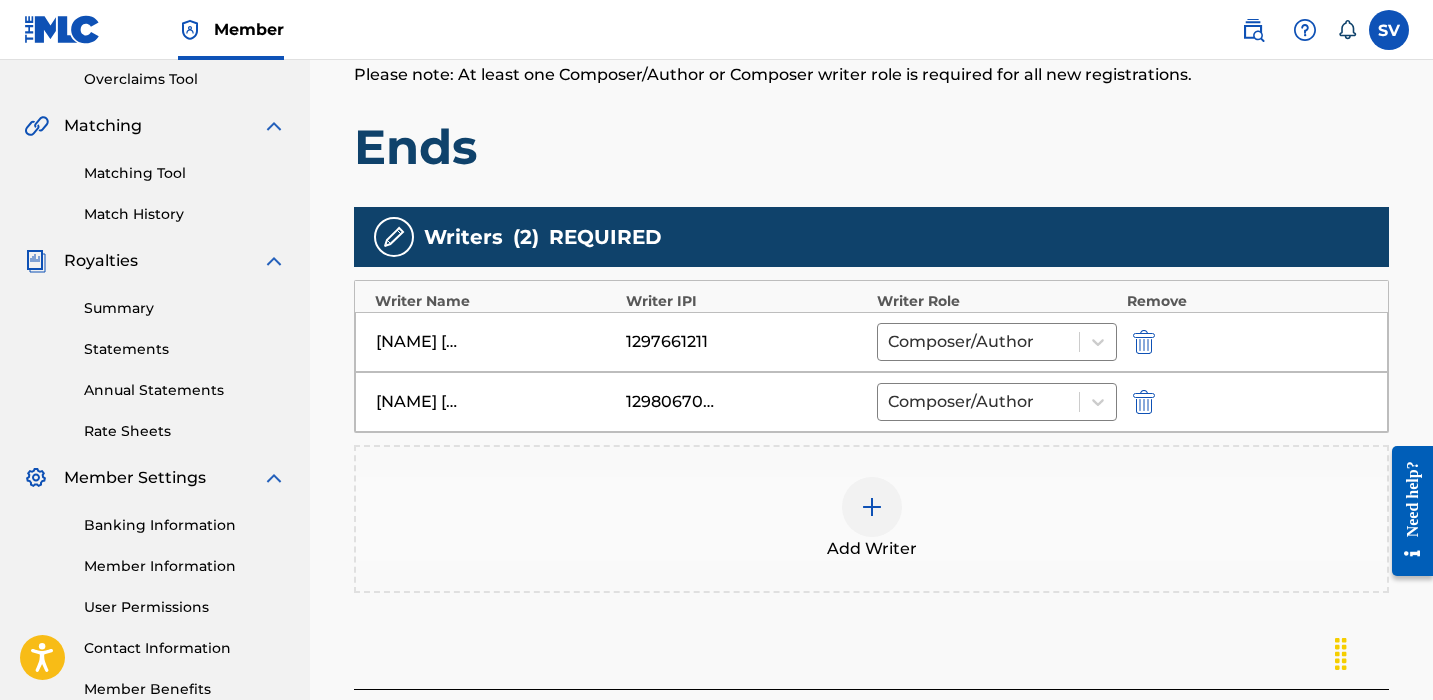 click at bounding box center (1144, 342) 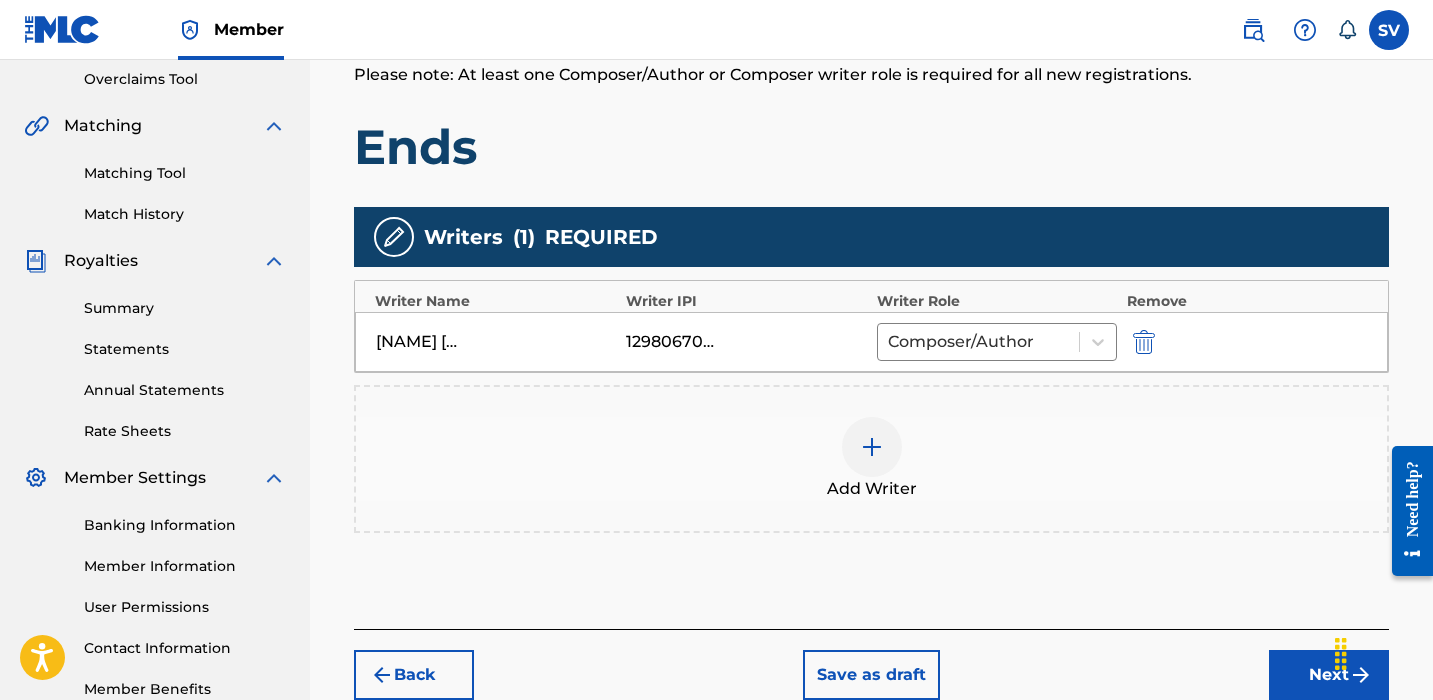 click at bounding box center [872, 447] 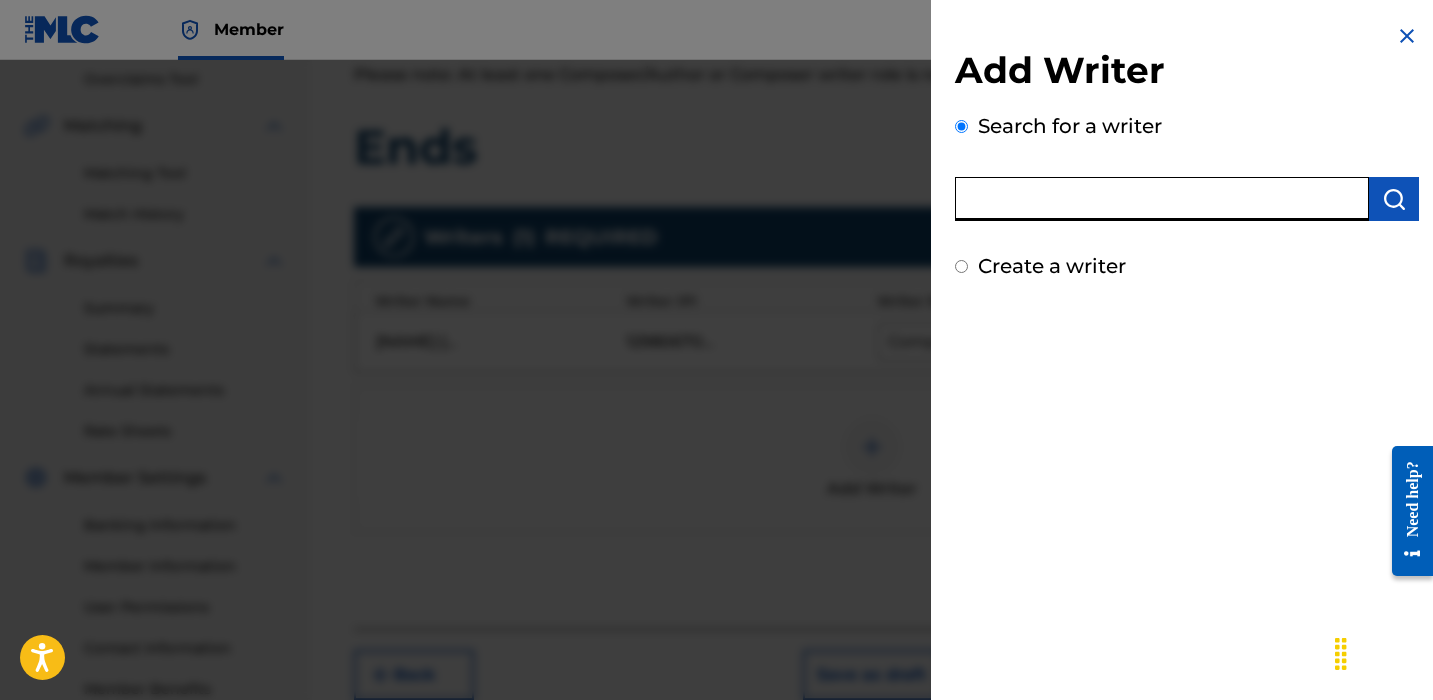 click at bounding box center [1162, 199] 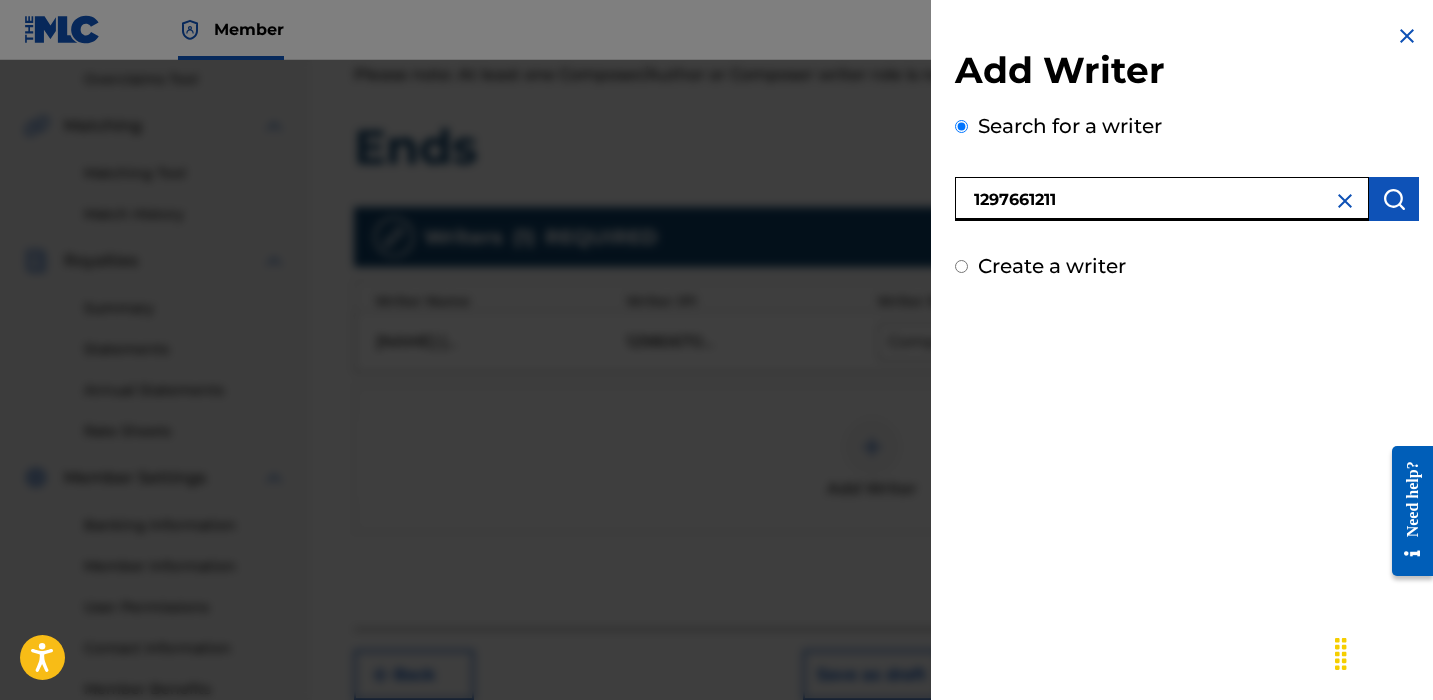 type on "1297661211" 